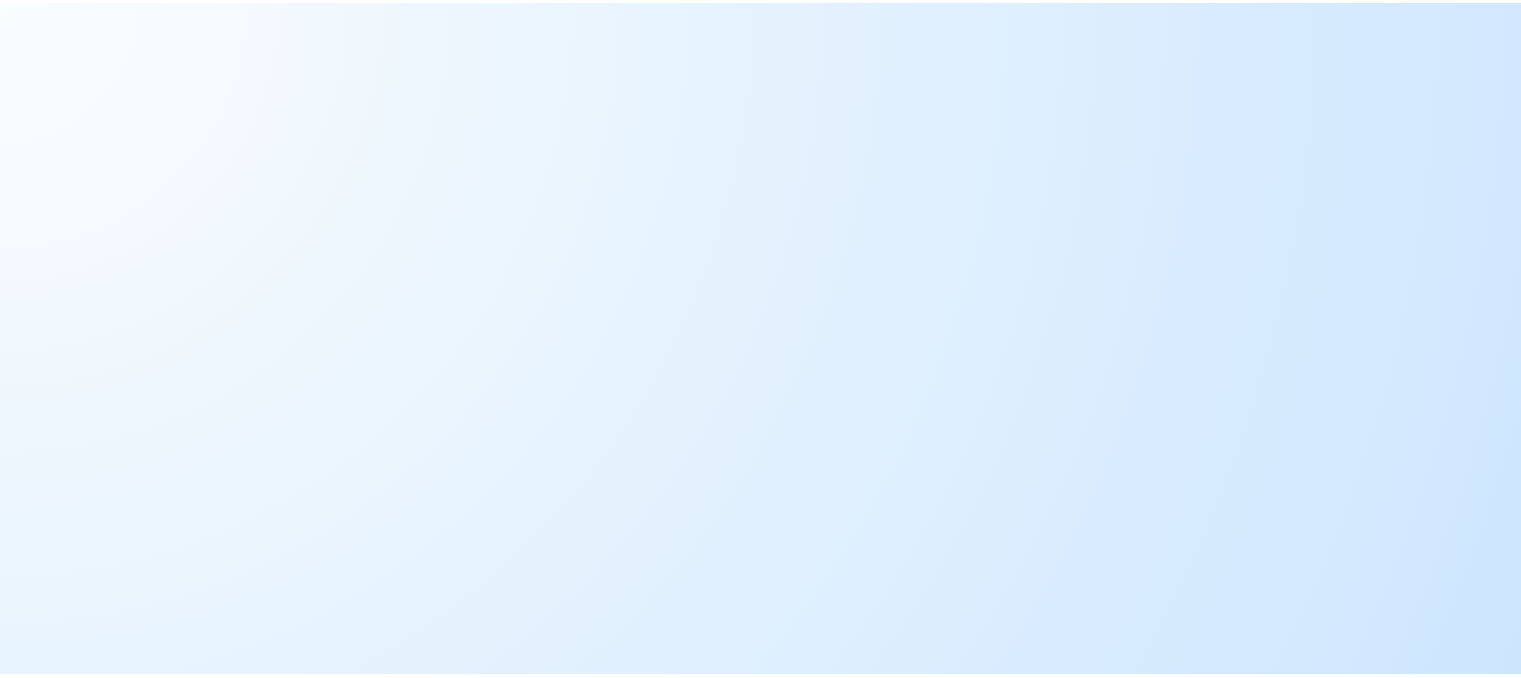 scroll, scrollTop: 0, scrollLeft: 0, axis: both 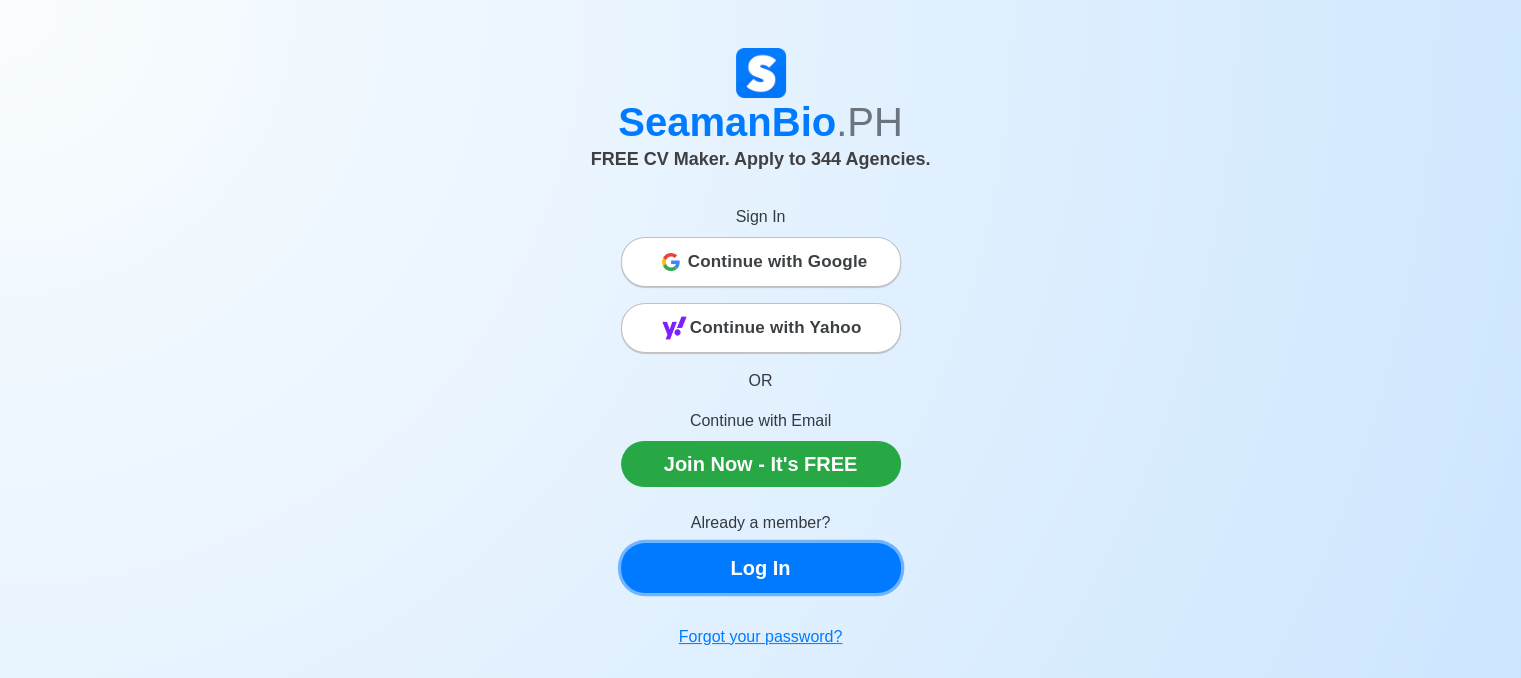 click on "Log In" at bounding box center [761, 568] 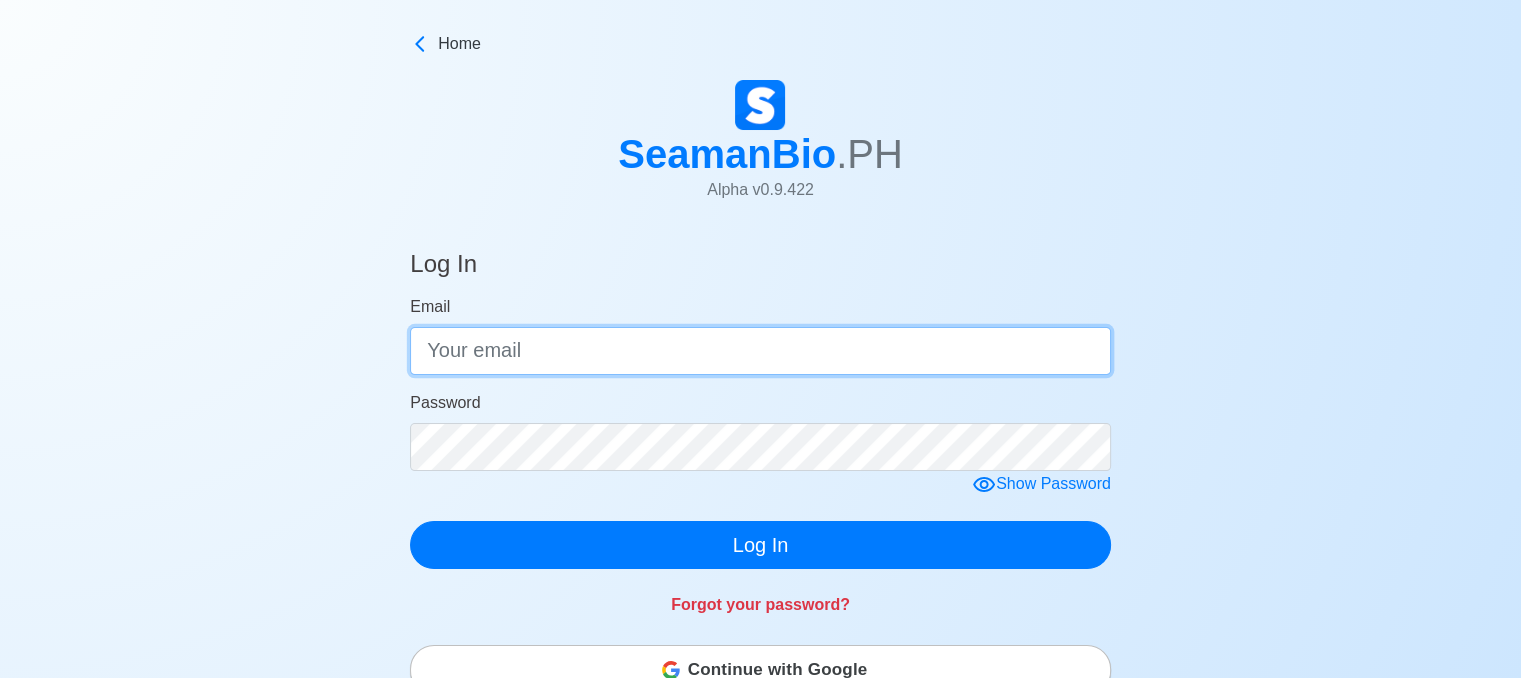 click on "Email" at bounding box center [760, 351] 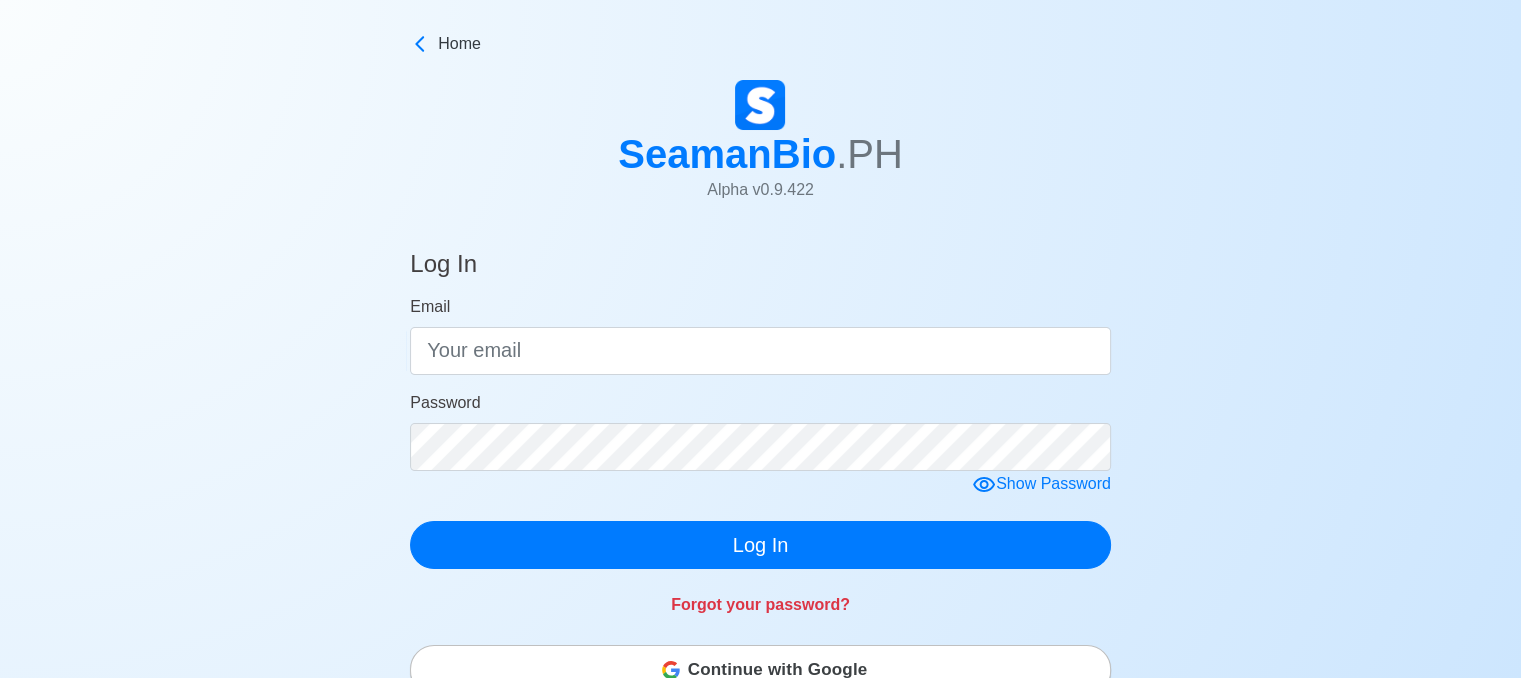 click on "Log In Email Password  Show Password Log In Forgot your password? Continue with Google Continue with Yahoo OR Not a member? Join Now, It's FREE ©  2025   [DOMAIN_NAME]  Alpha v 0.9.422  All Rights Reserved |  Privacy Policy Need help? Comments? Suggestions? Please feel free to   contact me   👈" at bounding box center (760, 710) 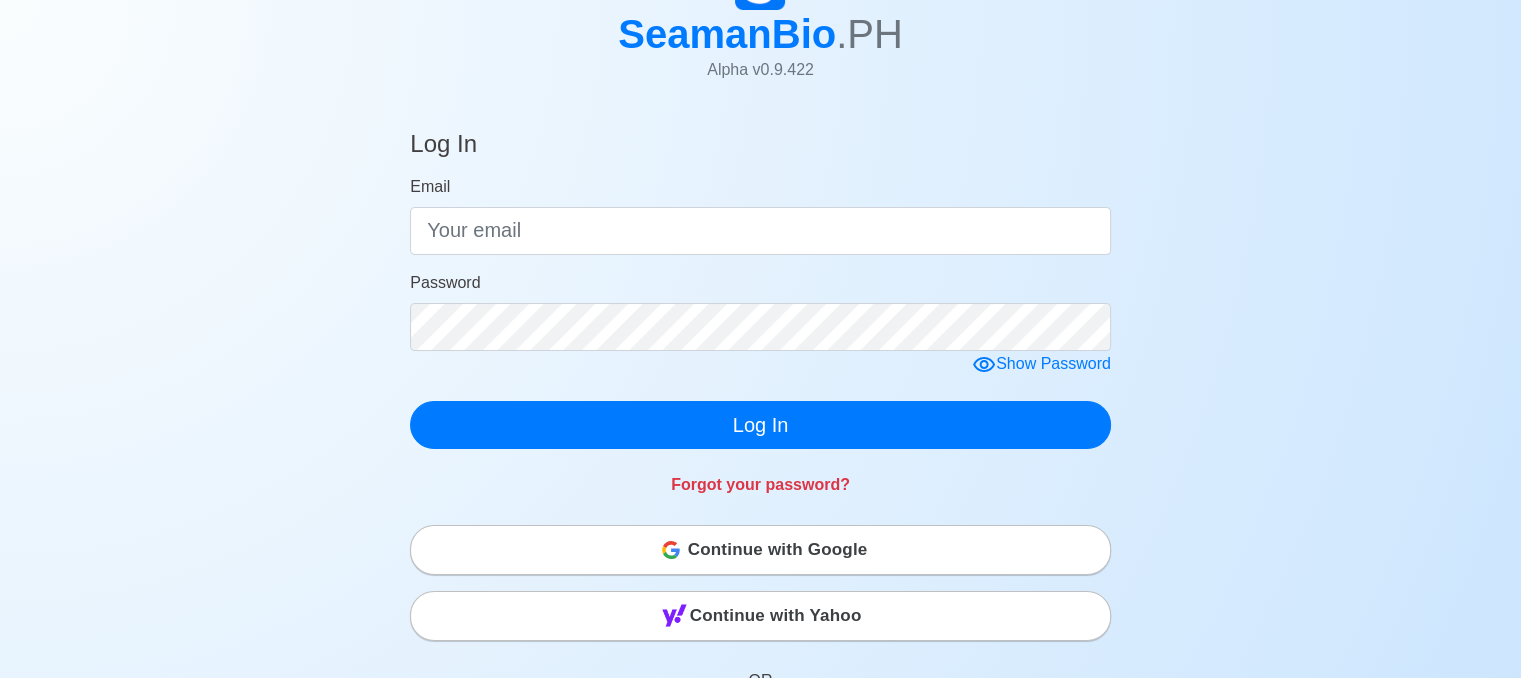 scroll, scrollTop: 160, scrollLeft: 0, axis: vertical 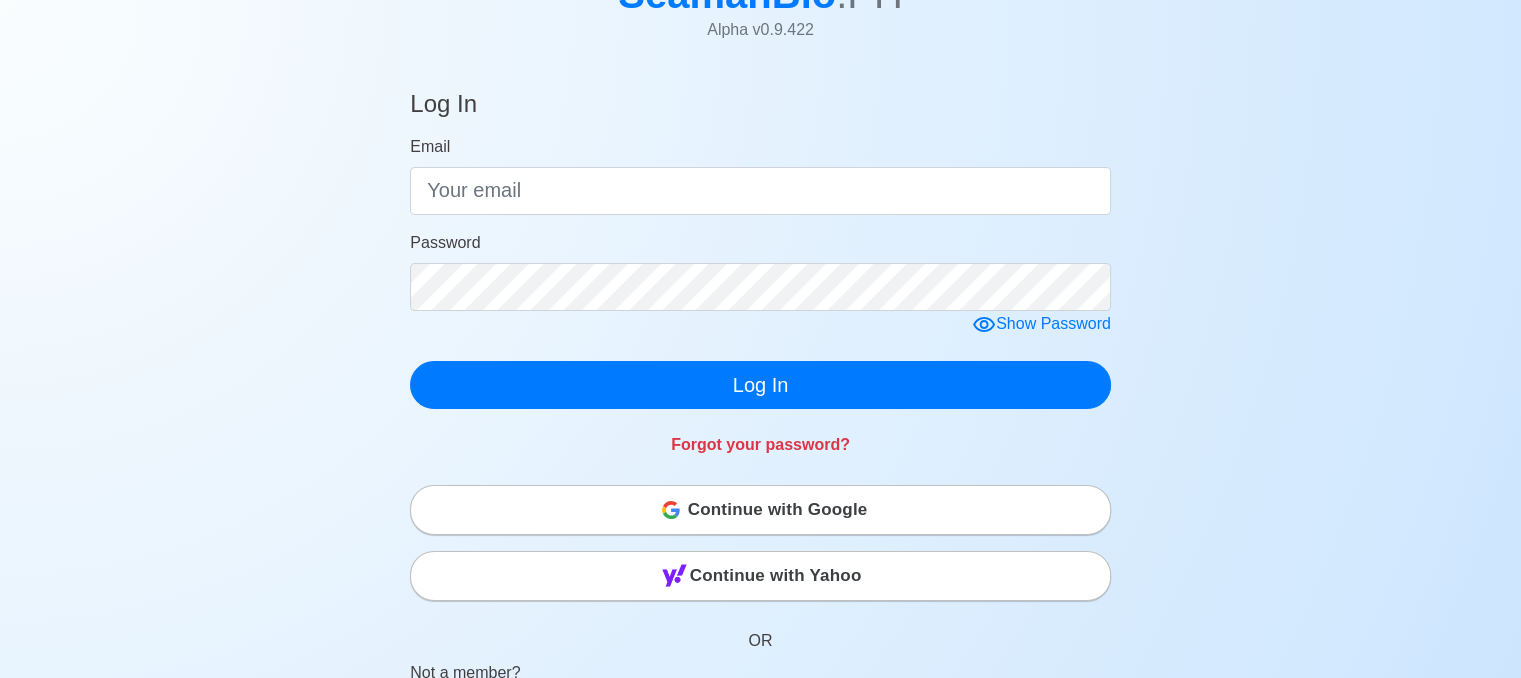 click on "Continue with Google" at bounding box center [778, 510] 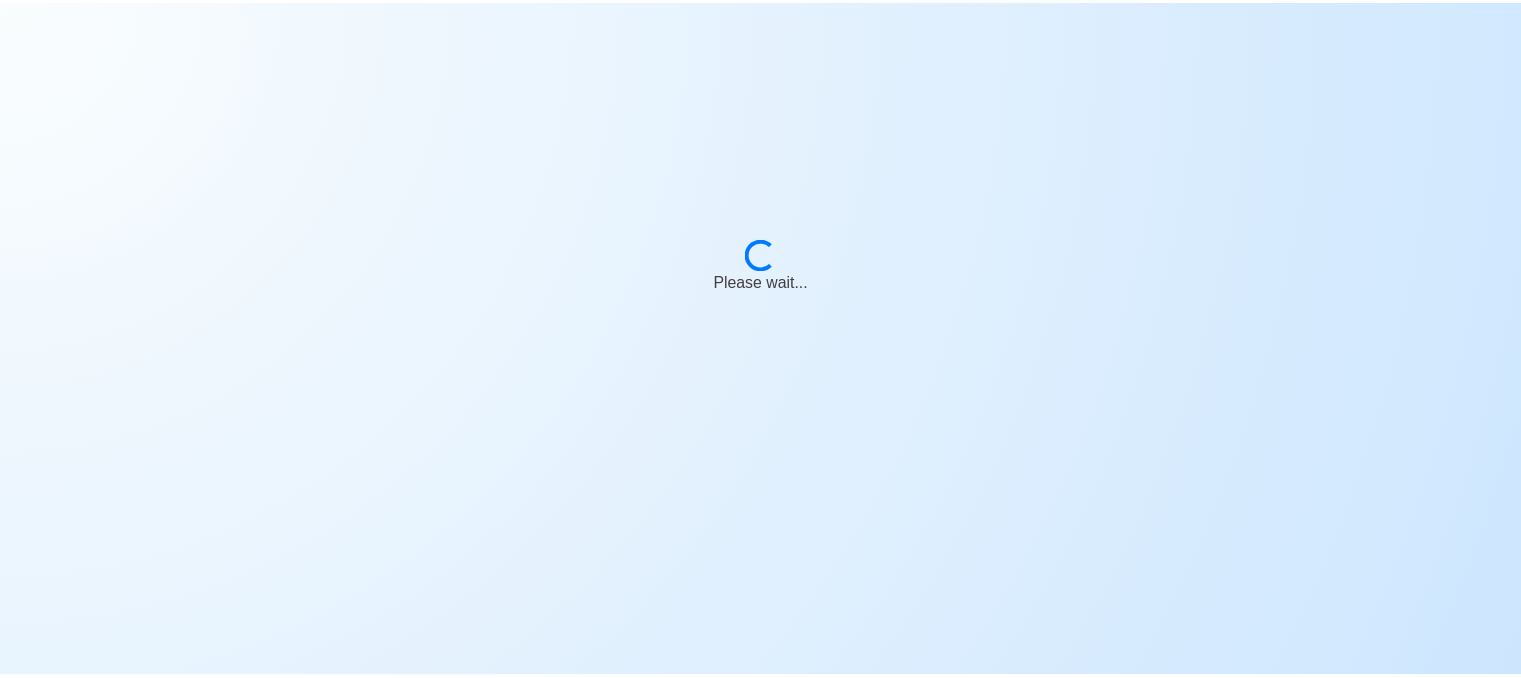 scroll, scrollTop: 0, scrollLeft: 0, axis: both 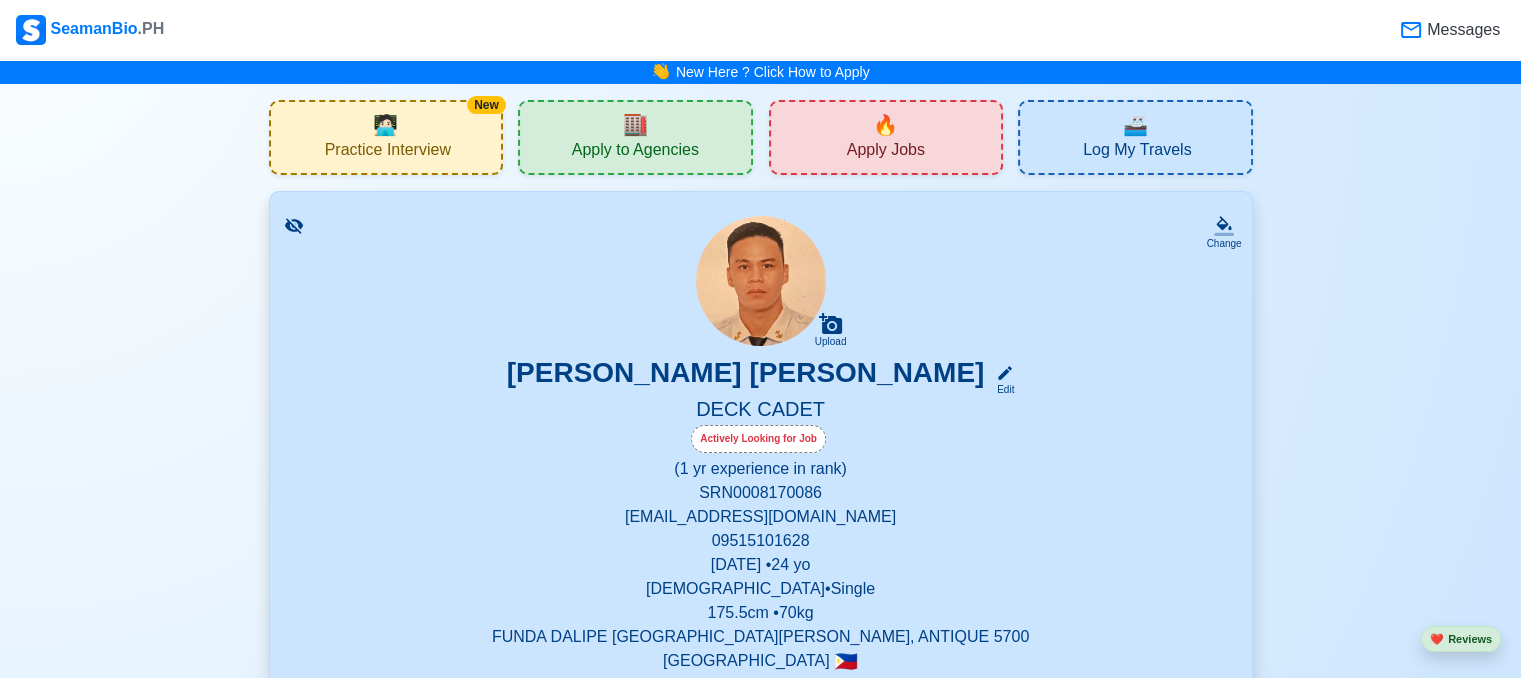 click on "New 🧑🏻‍💻   Practice Interview 🏬   Apply to Agencies 🔥 Apply Jobs 🚢   Log My Travels Change Upload PAUL JESSNER V. CABREJAS Edit DECK CADET Actively Looking for Job (1 yr experience in rank) SRN  0008170086 cabrejaspaul@sac.edu.ph 09515101628 August 16, 2000   •  24   yo Male  •  Single 175.5  cm •  70  kg FUNDA DALIPE SAN JOSE, ANTIQUE 5700 Philippines   🇵🇭 Availability Immediate Download & Convert to PDF 🎨 Choose Other CV Design ✍️ My Signature Objective To secure a deck cadet position in a reputable shipping company, utilizing strong communication skills, passion for navigation, teamwork, and readiness to learn maritime practices, regulations and equipment. EDIT Statutory Info EDIT SSS: 07-4188585-6 TIN: 629-128-784-00000 Pag-IBIG: 121333167307 PhilHealth: 11-250411046-2 Education 1 Auto sort by Start Date. ADD St. Anthony’s College EDIT BS in Marine Transportation Jun 2020 - Apr 2023 Travel Documents 2 Passport, US Visa, Seaman Book, etc. ADD Passport EDIT P2760911C" at bounding box center (760, 2278) 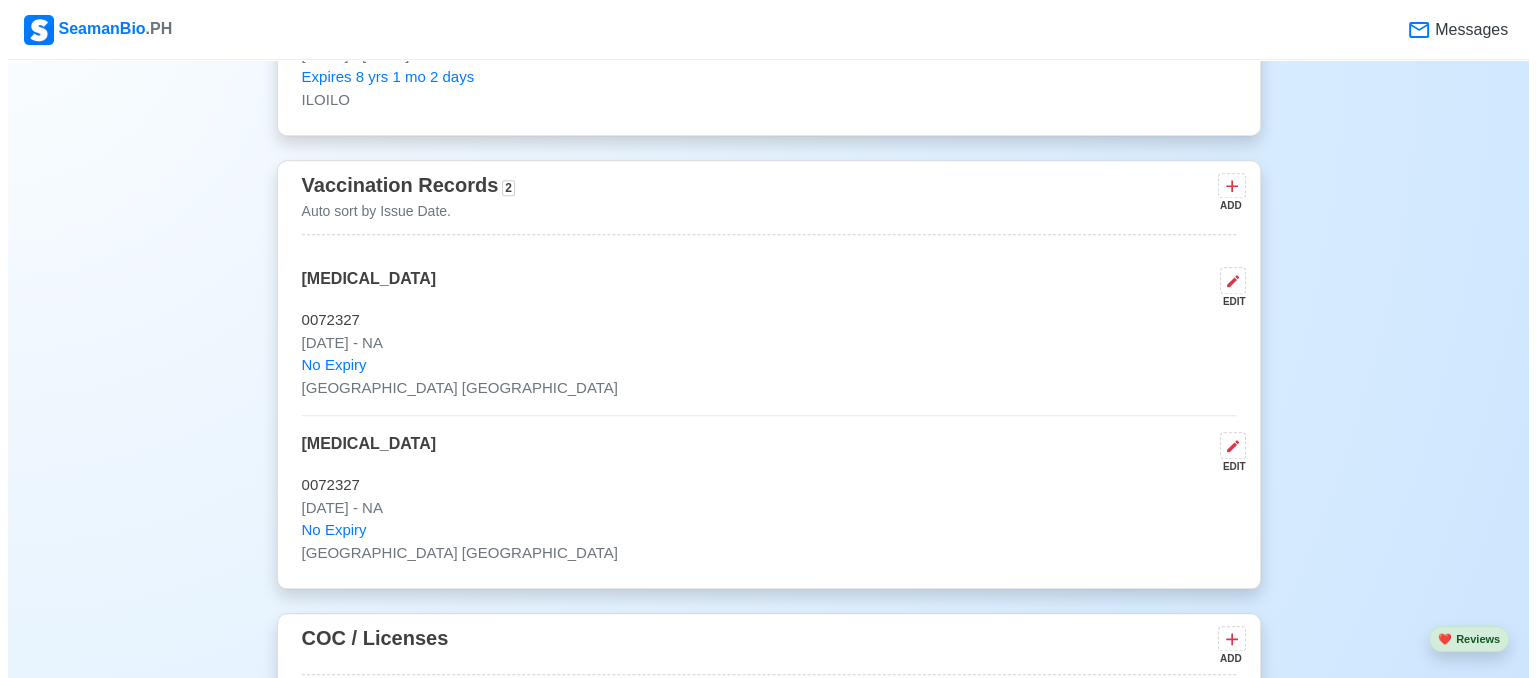 scroll, scrollTop: 1880, scrollLeft: 0, axis: vertical 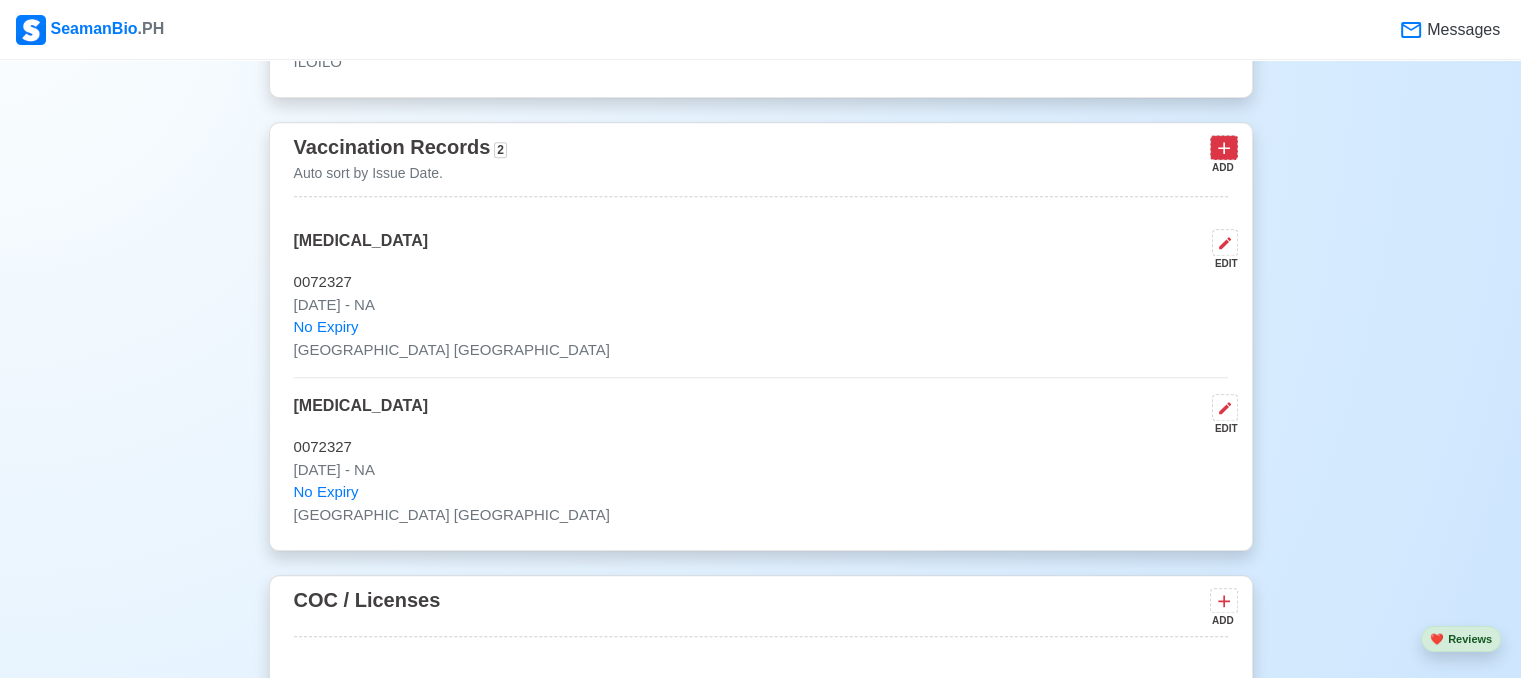 click 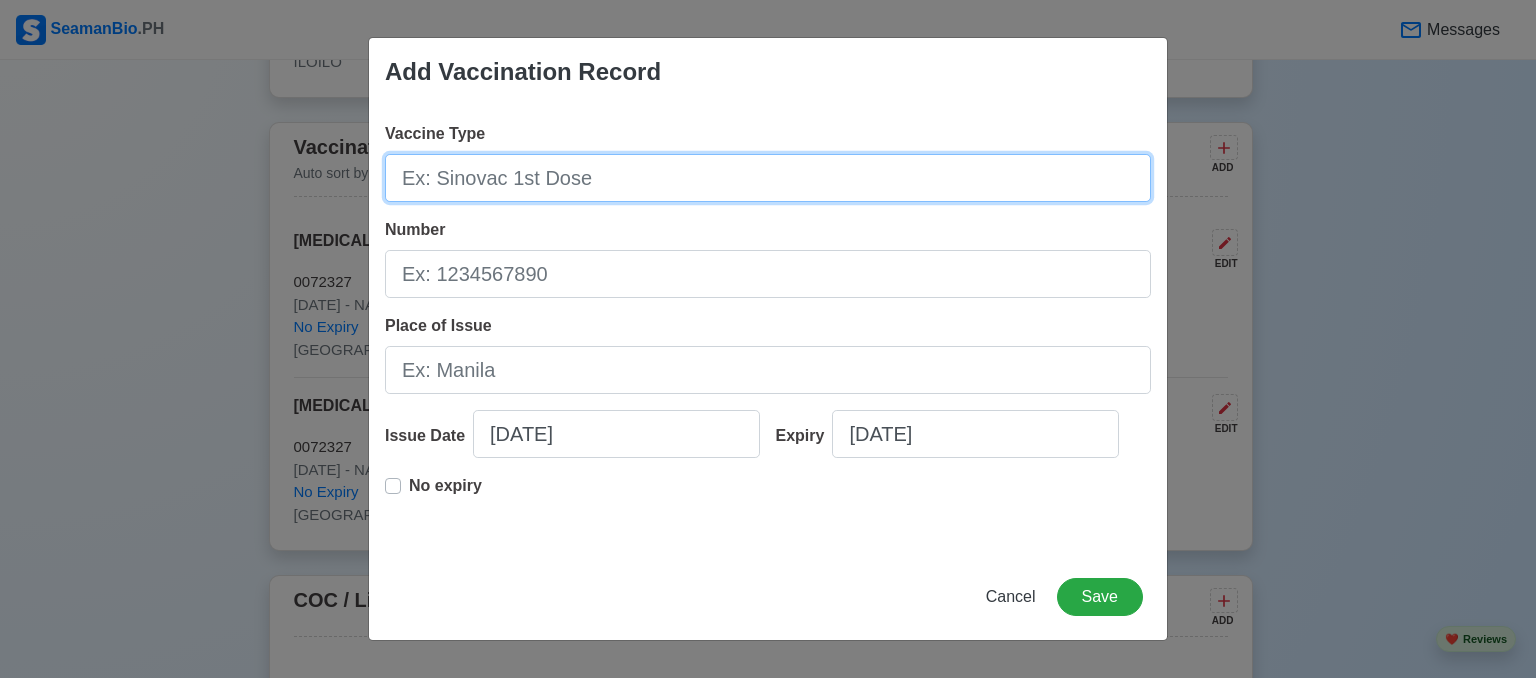 click on "Vaccine Type" at bounding box center [768, 178] 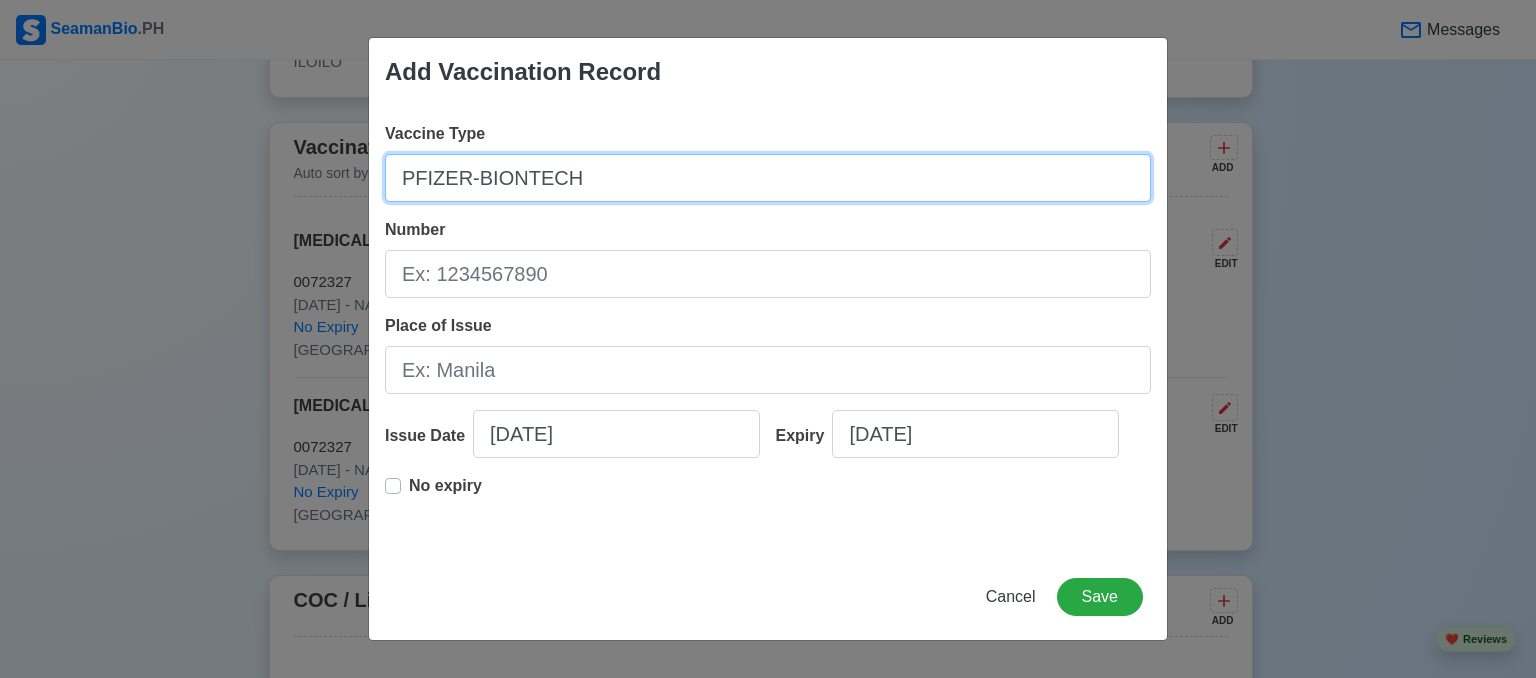 type on "PFIZER-BIONTECH" 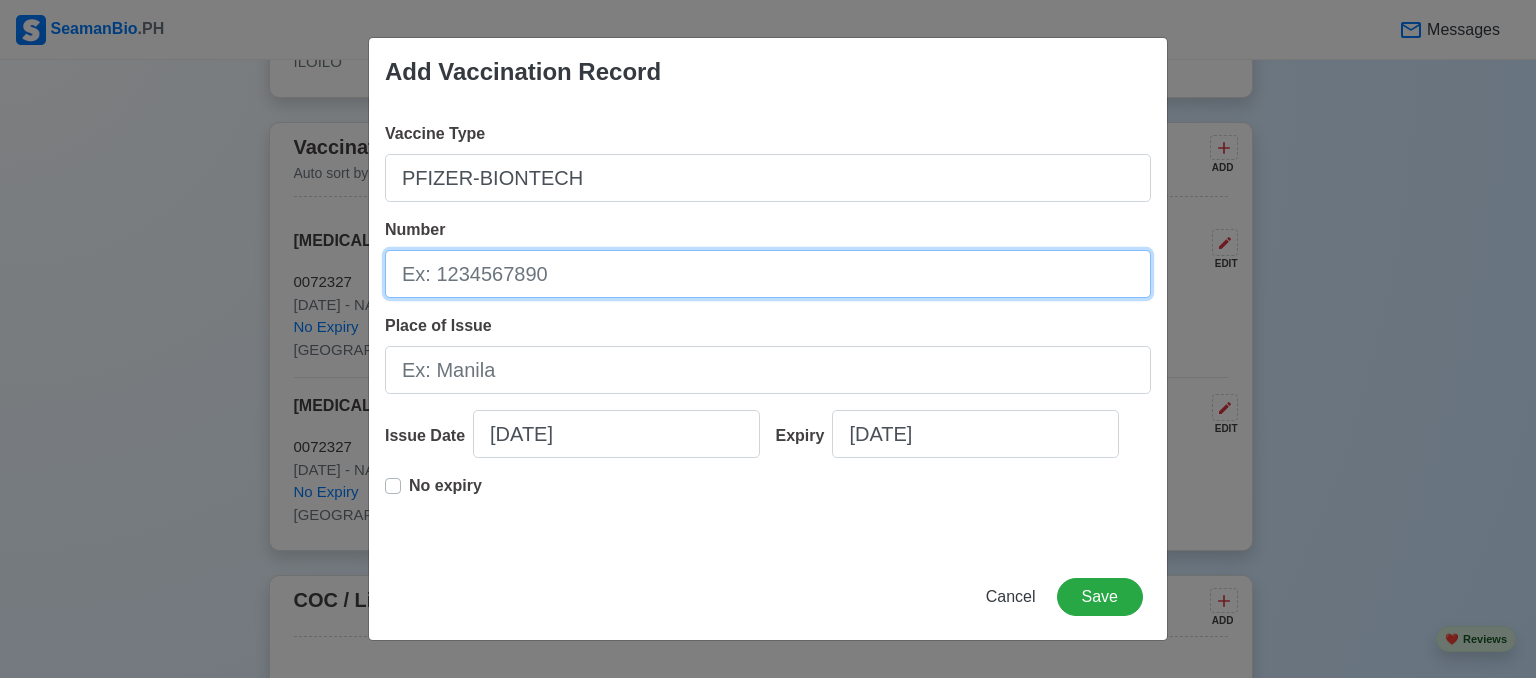 click on "Number" at bounding box center [768, 274] 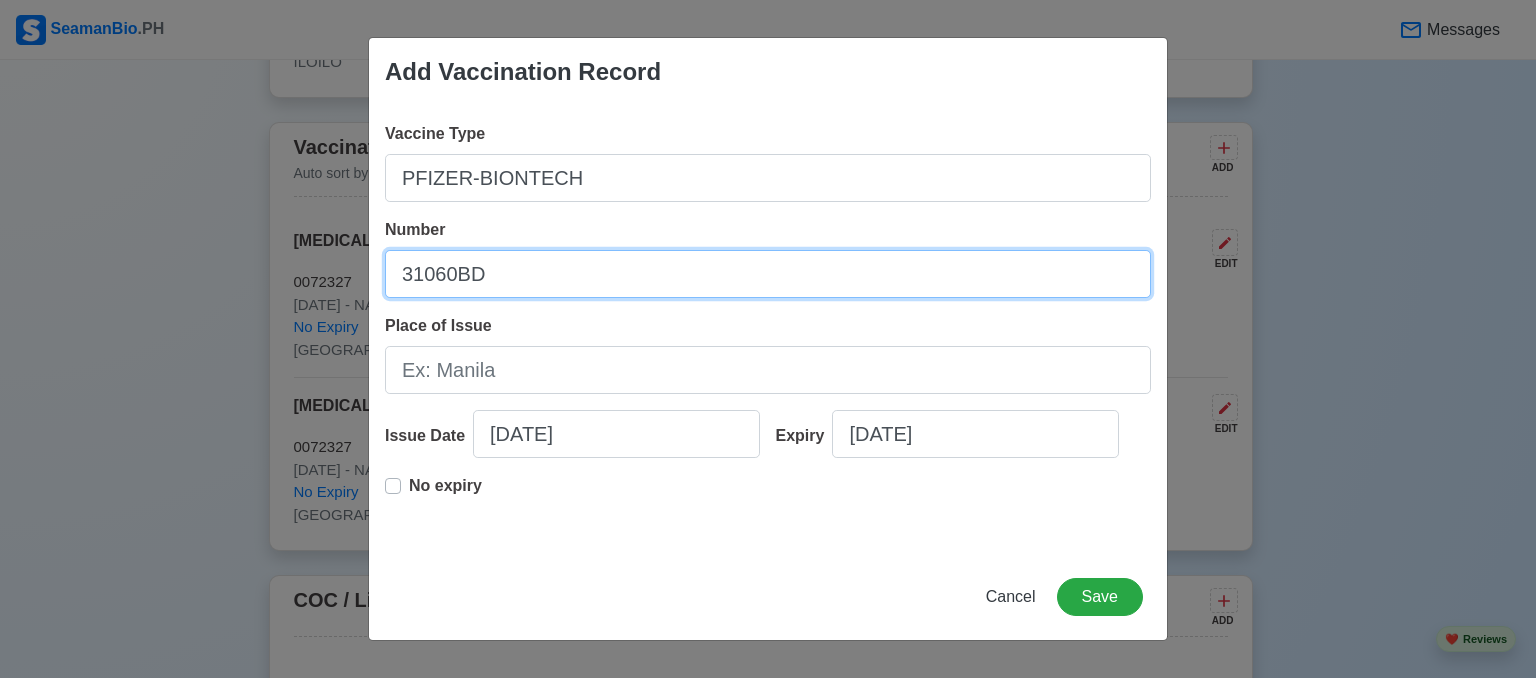 type on "31060BD" 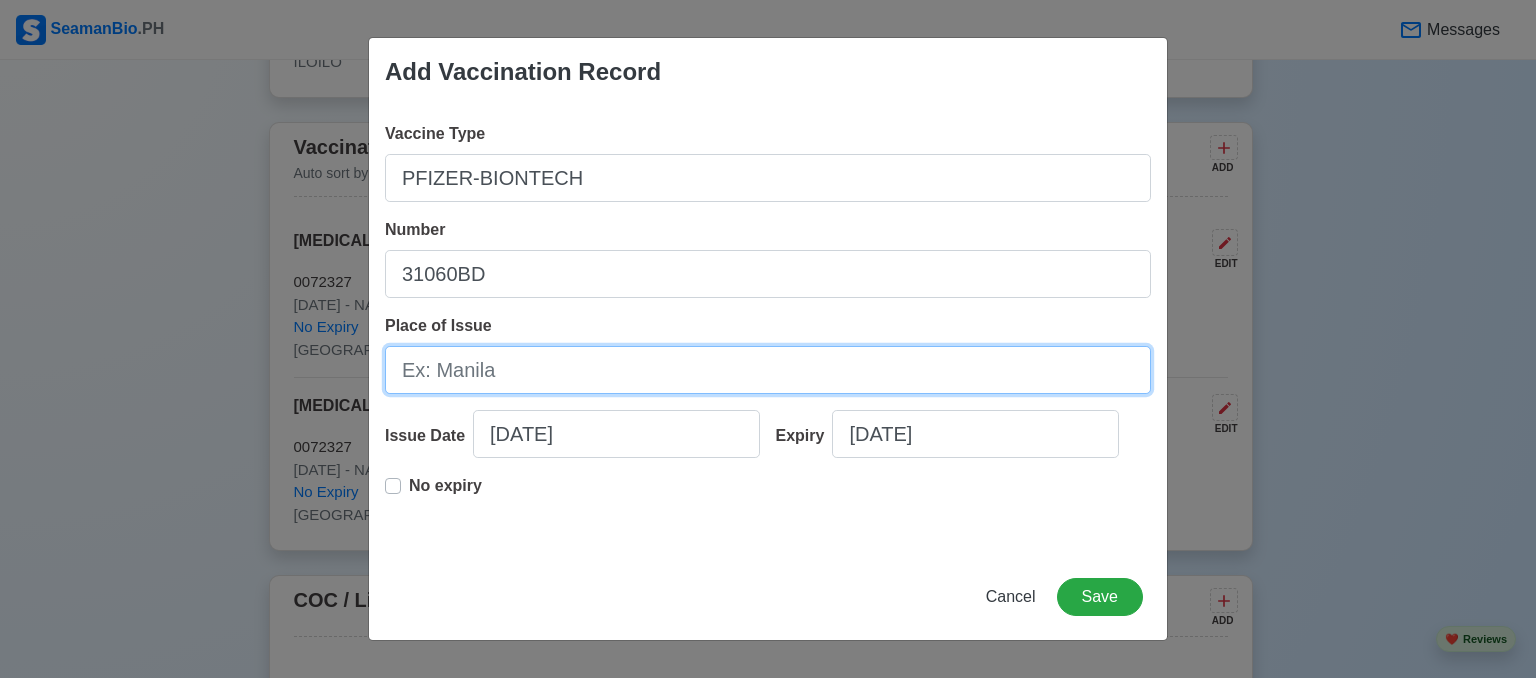 click on "Place of Issue" at bounding box center [768, 370] 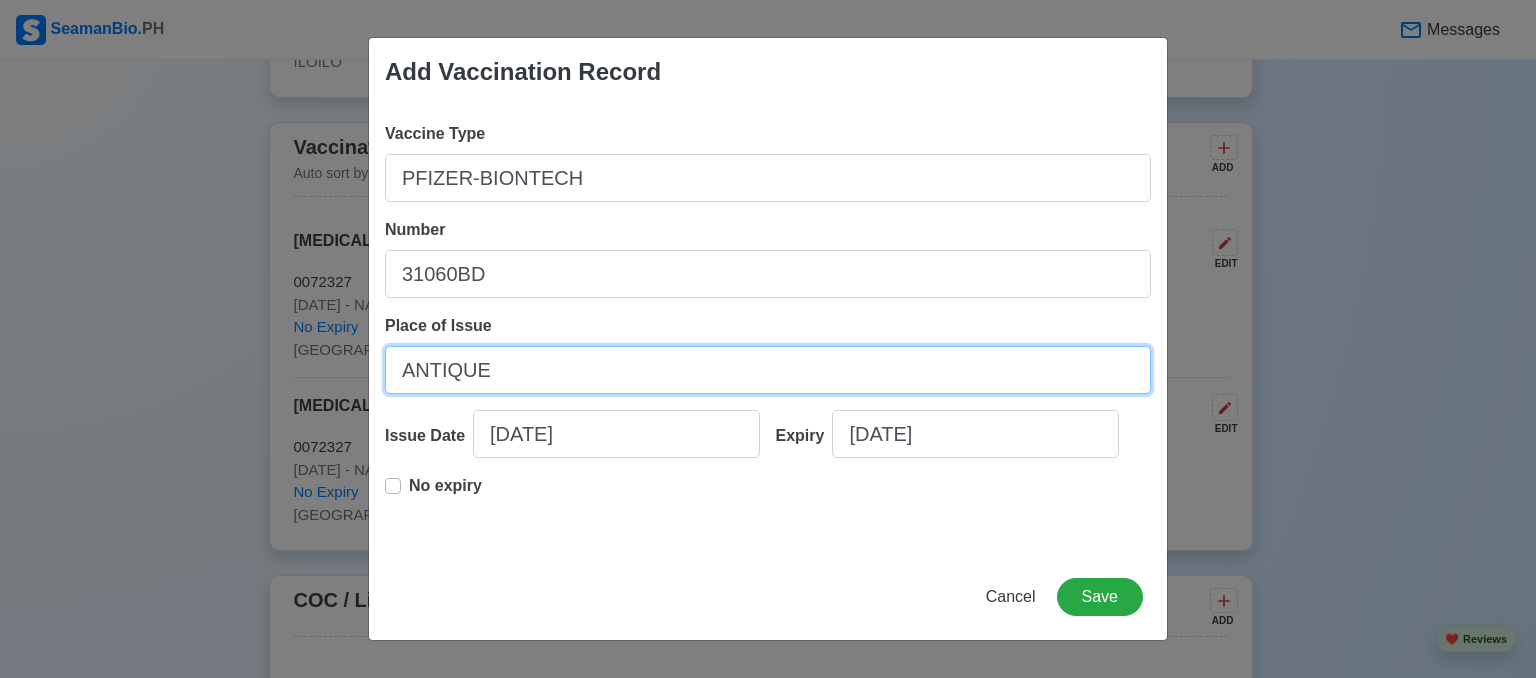 type on "ANTIQUE" 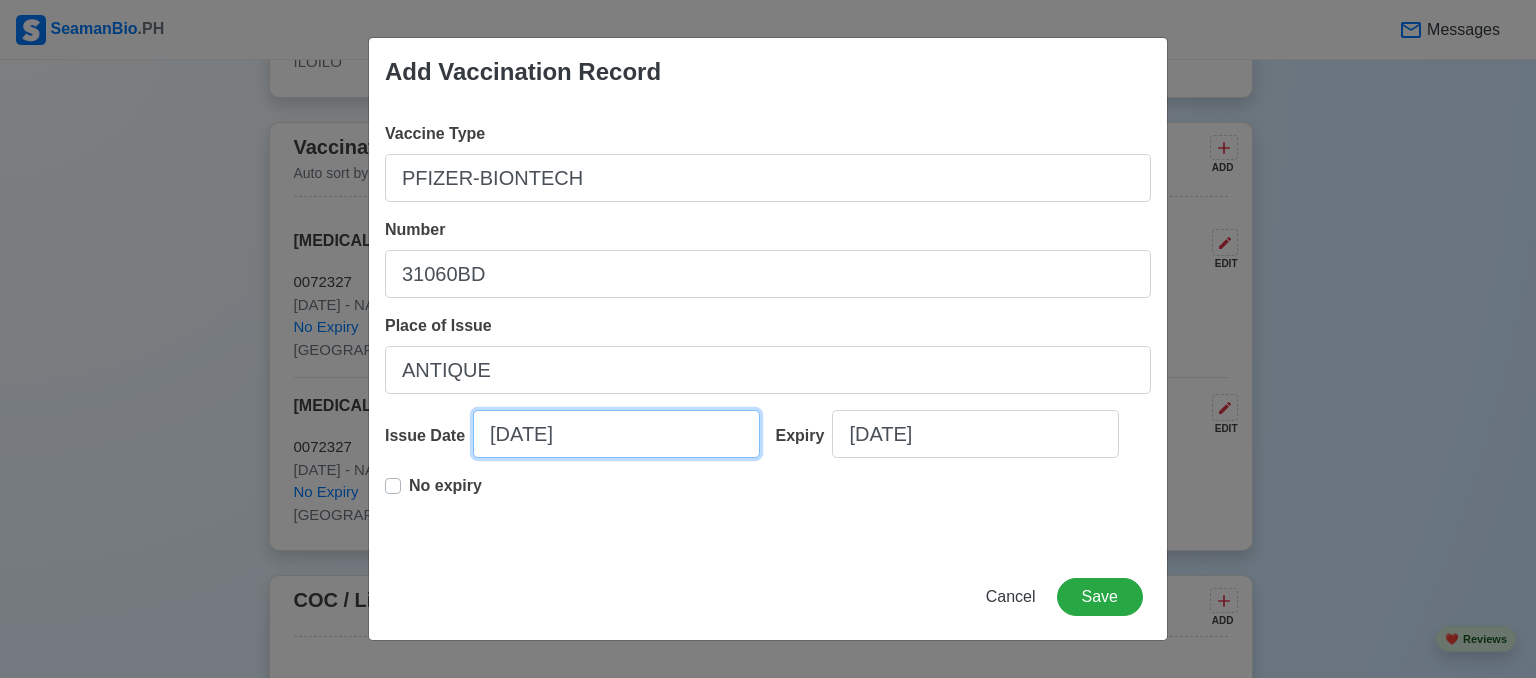 select on "****" 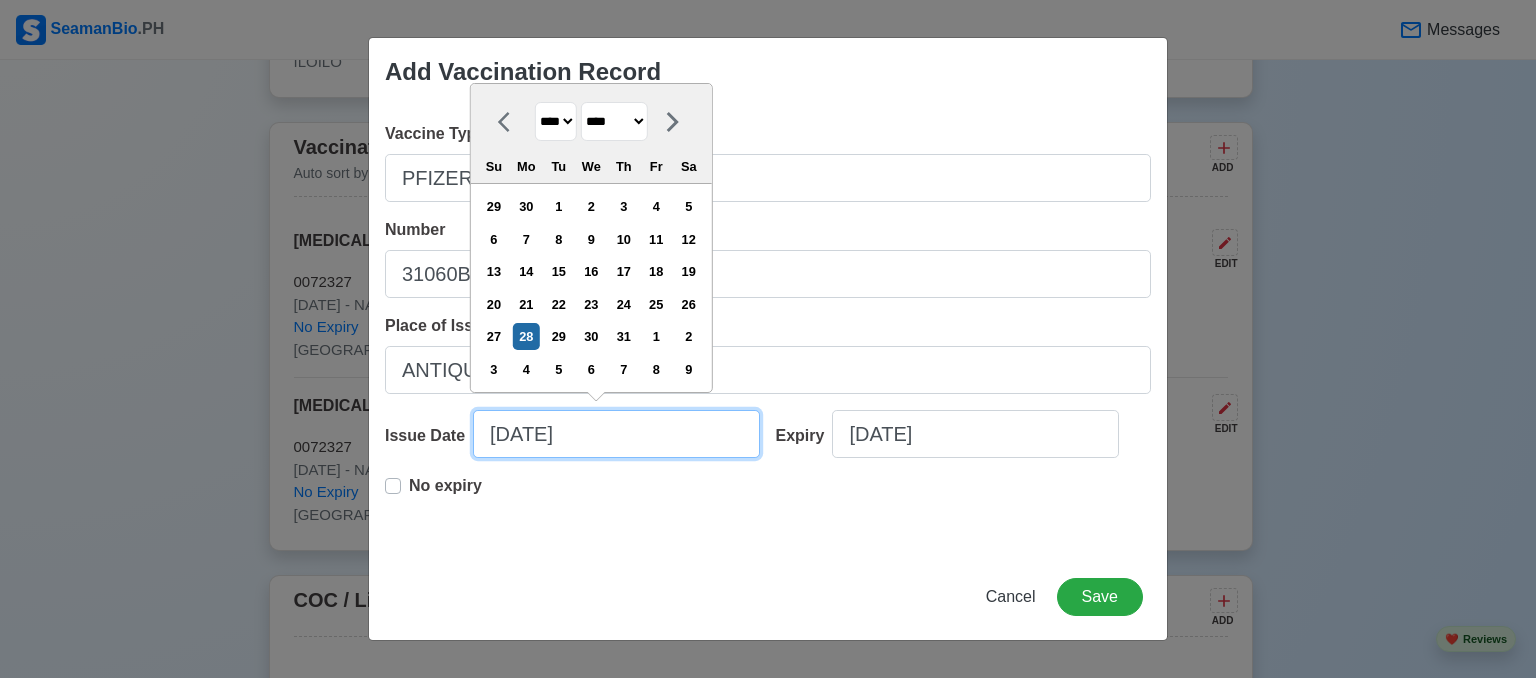 click on "07/28/2025" at bounding box center [616, 434] 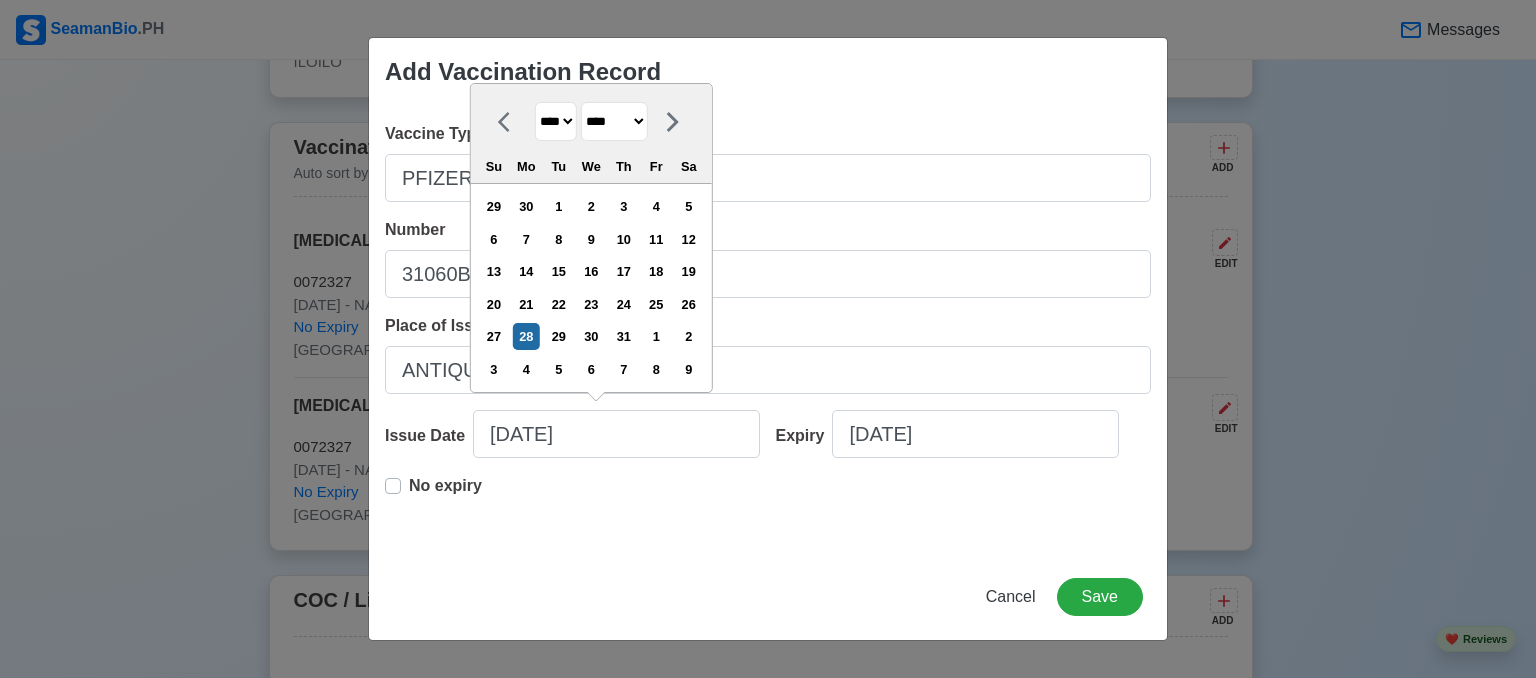 click on "**** **** **** **** **** **** **** **** **** **** **** **** **** **** **** **** **** **** **** **** **** **** **** **** **** **** **** **** **** **** **** **** **** **** **** **** **** **** **** **** **** **** **** **** **** **** **** **** **** **** **** **** **** **** **** **** **** **** **** **** **** **** **** **** **** **** **** **** **** **** **** **** **** **** **** **** **** **** **** **** **** **** **** **** **** **** **** **** **** **** **** **** **** **** **** **** **** **** **** **** **** **** **** **** **** ****" at bounding box center (556, 121) 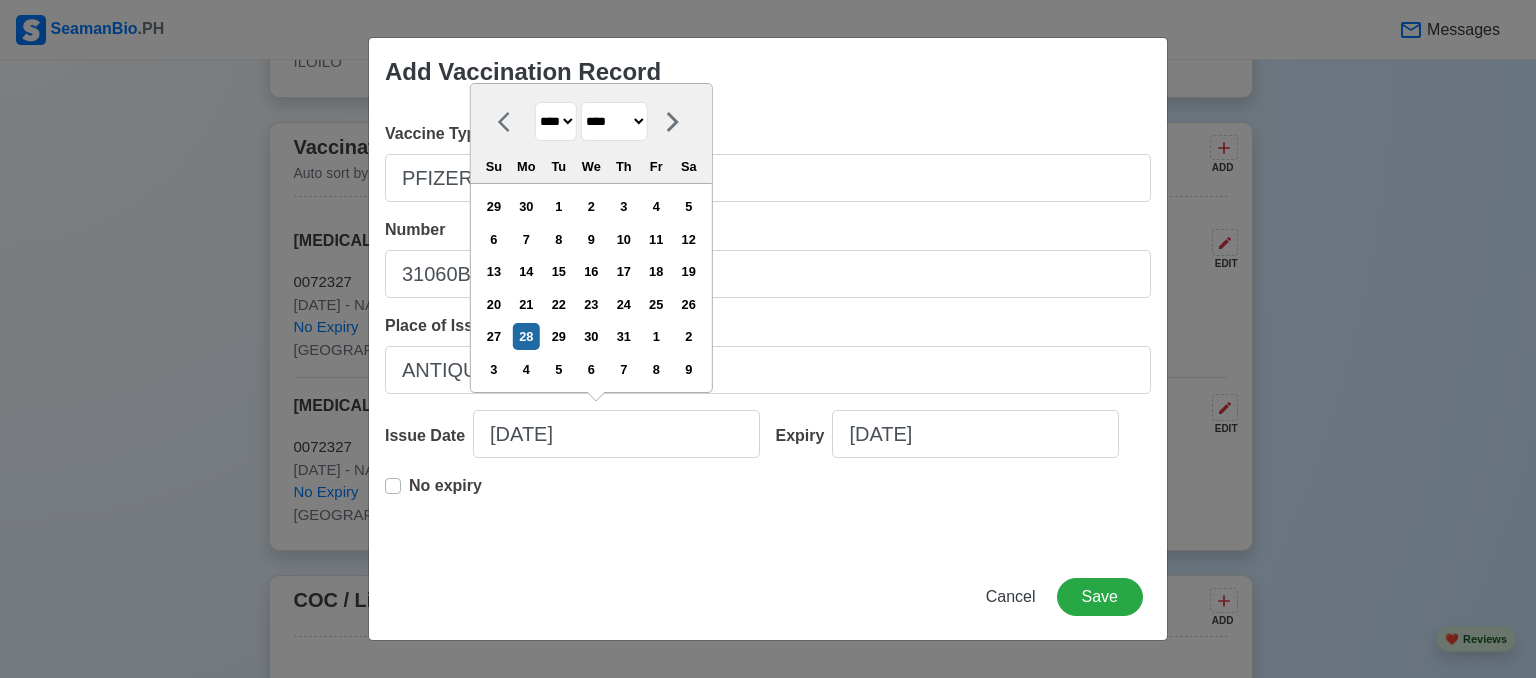 select on "****" 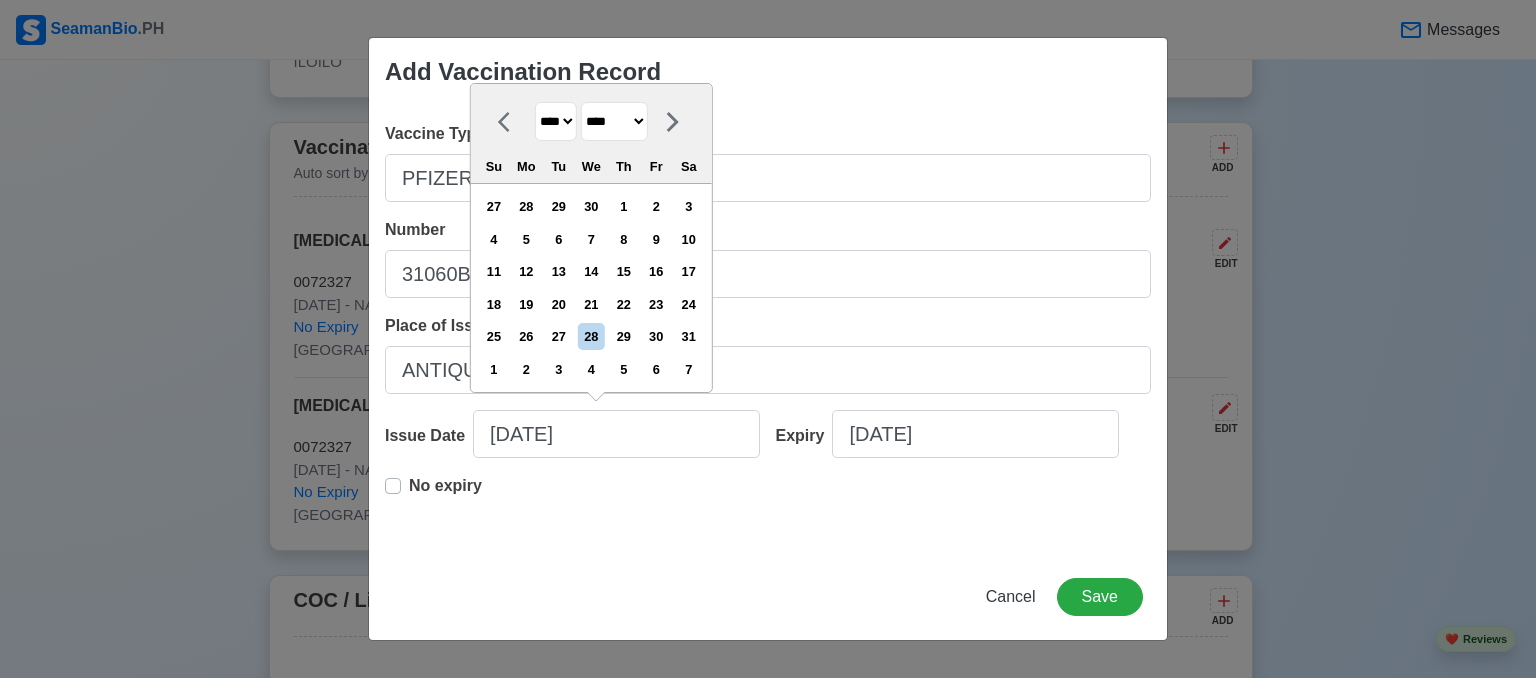 click on "******* ******** ***** ***** *** **** **** ****** ********* ******* ******** ********" at bounding box center (614, 121) 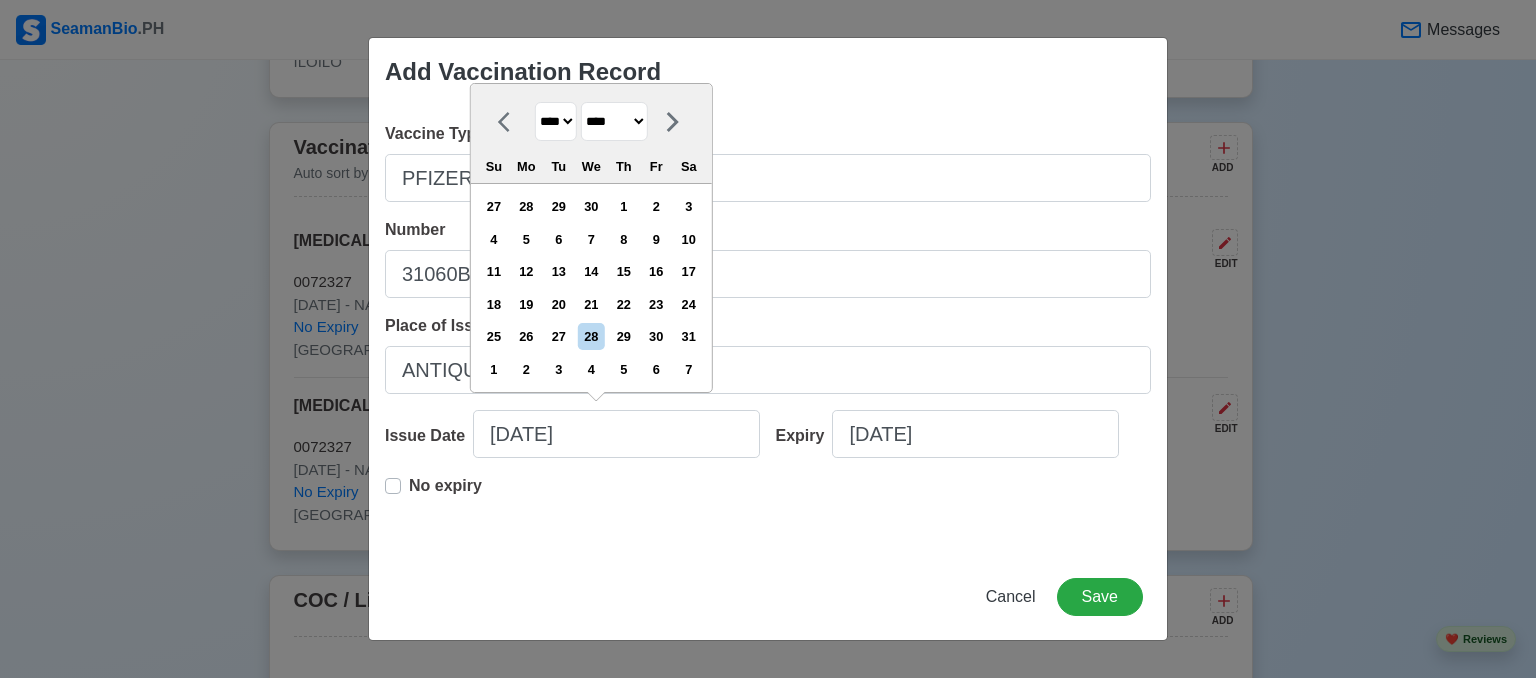 select on "*******" 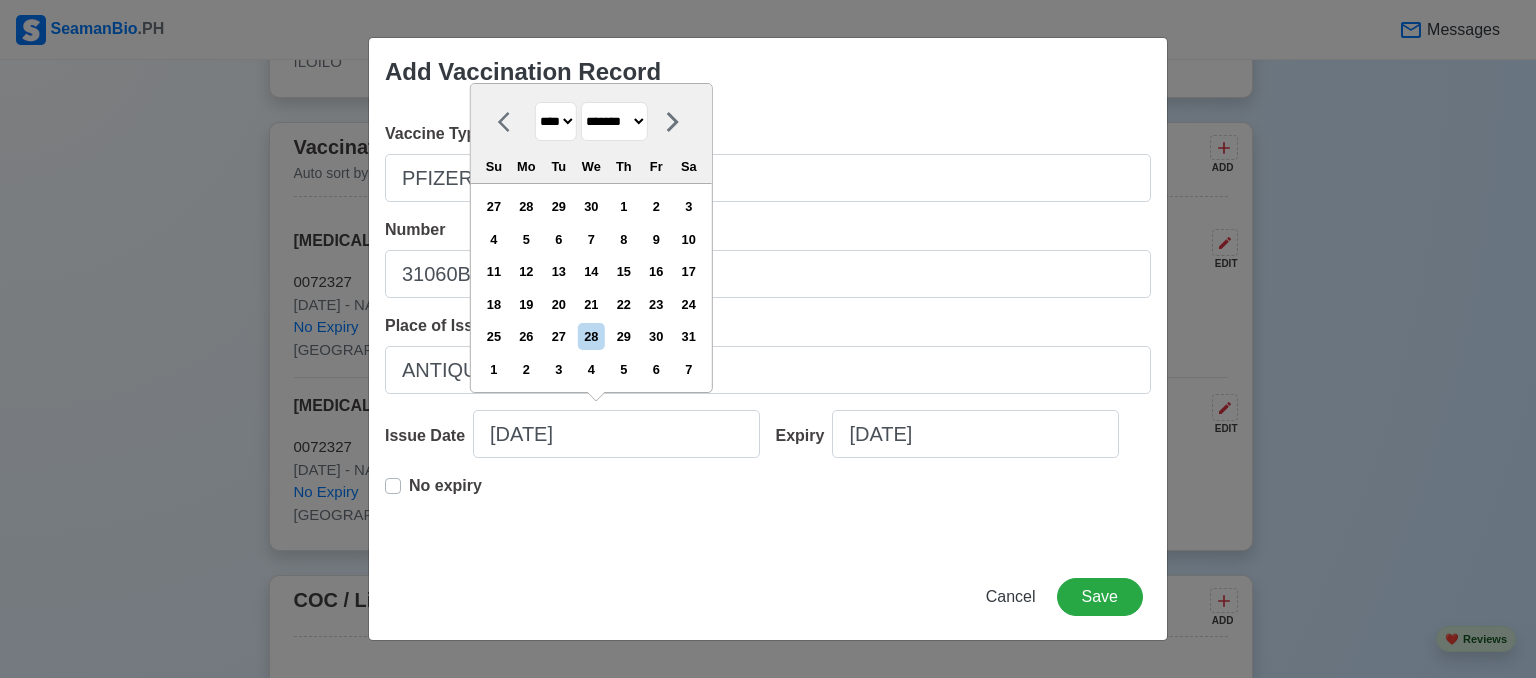 click on "******* ******** ***** ***** *** **** **** ****** ********* ******* ******** ********" at bounding box center [614, 121] 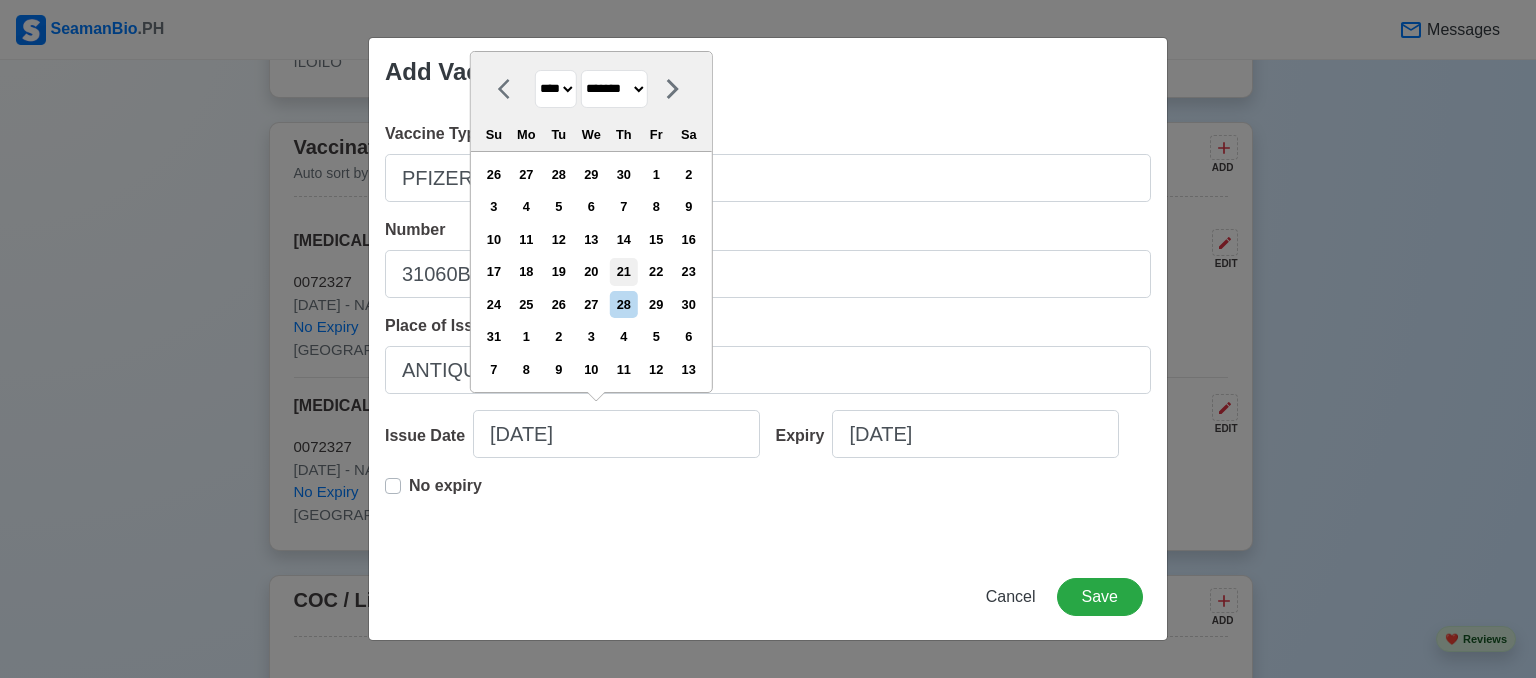 click on "21" at bounding box center (623, 271) 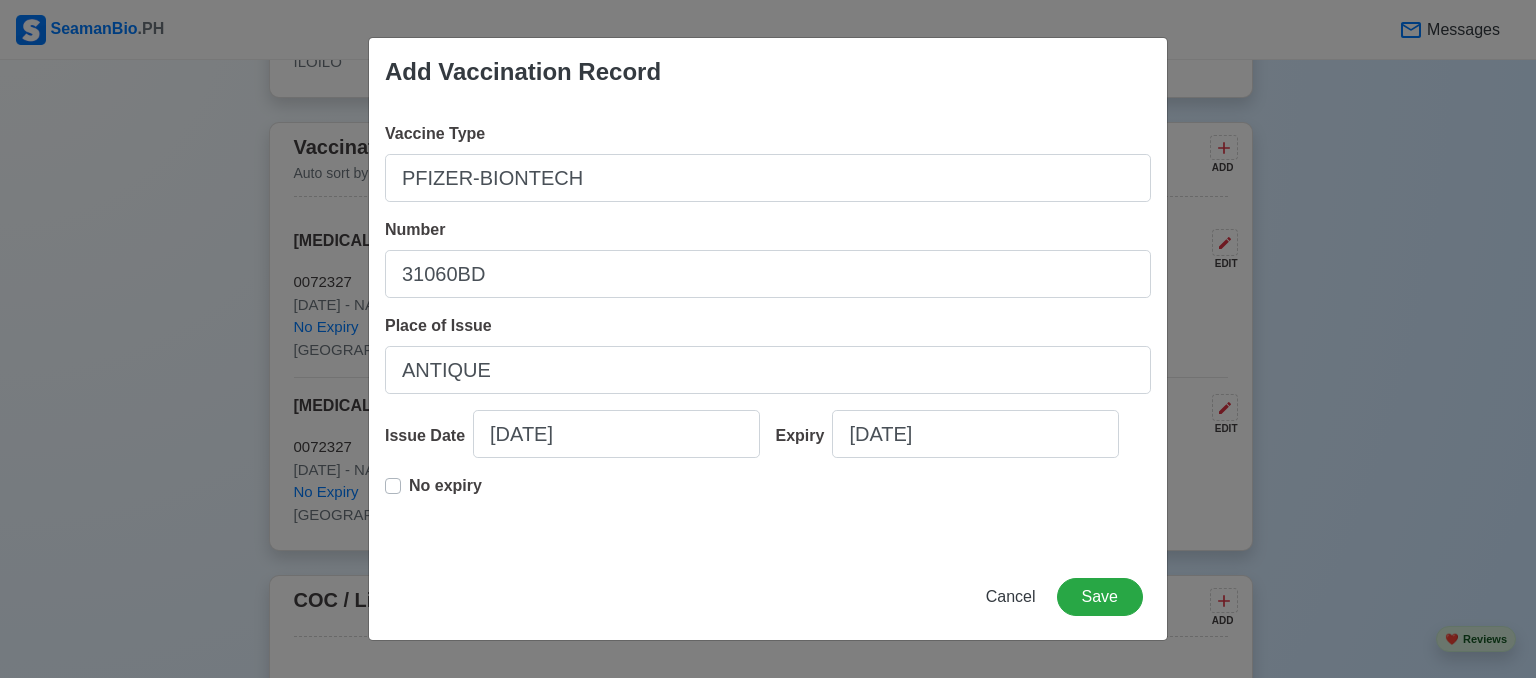 click on "Vaccine Type PFIZER-BIONTECH Number 31060BD Place of Issue ANTIQUE Issue Date 10/21/2021 Expiry 07/28/2025 No expiry" at bounding box center [768, 330] 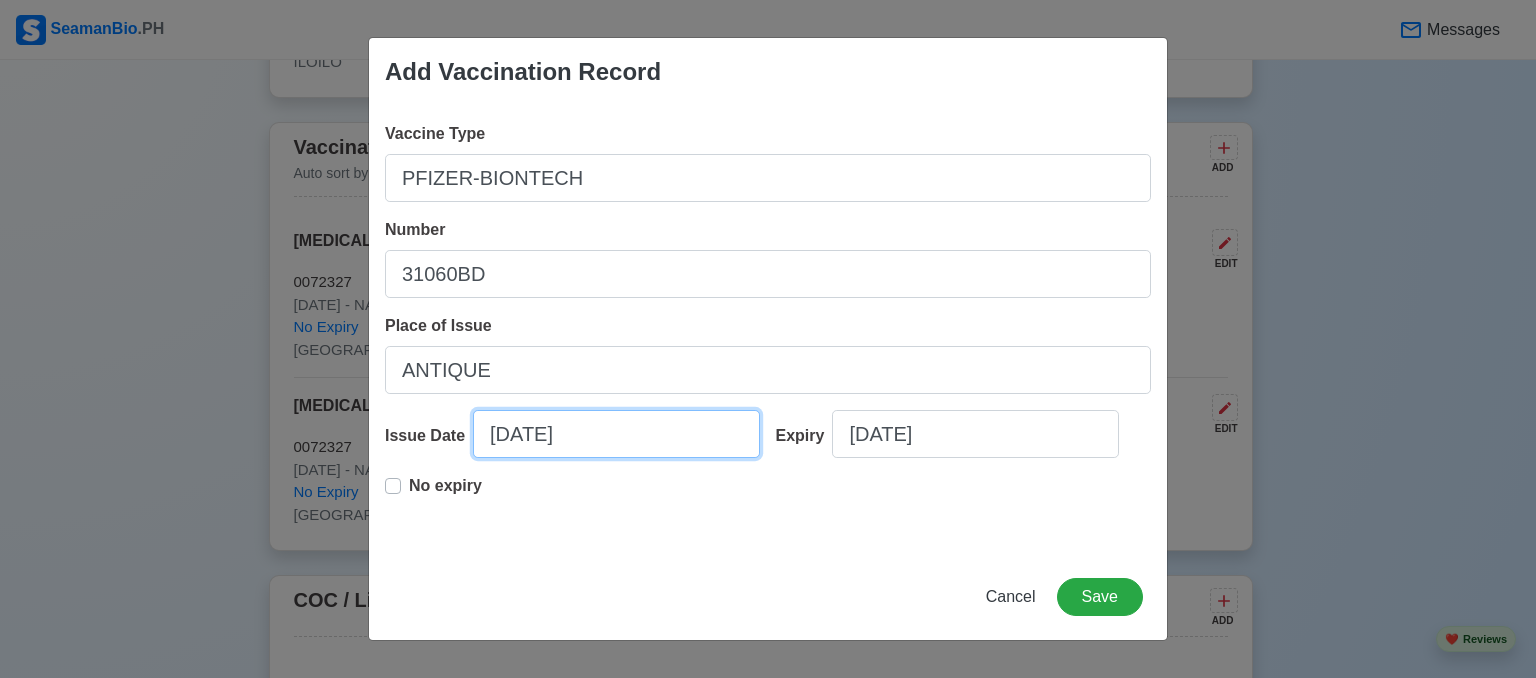 select on "****" 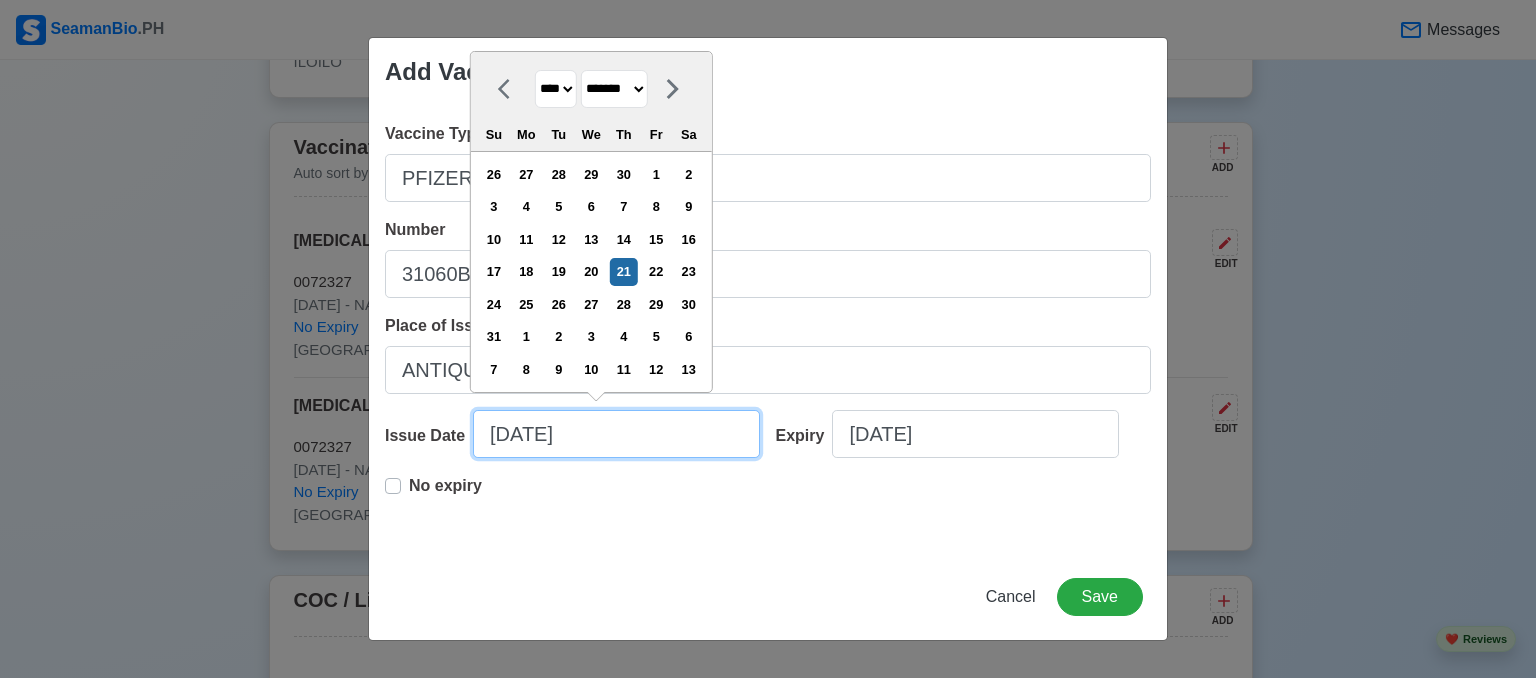 click on "10/21/2021" at bounding box center (616, 434) 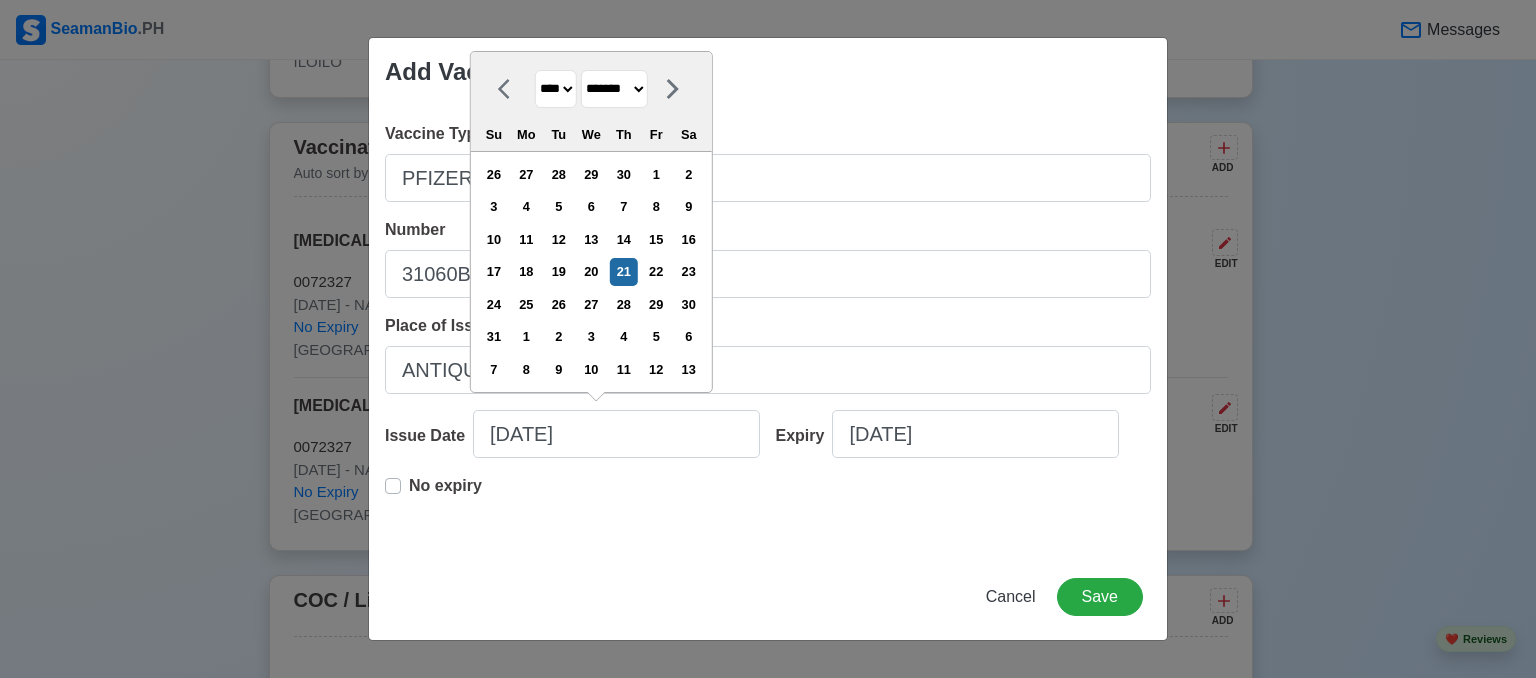 click on "**** **** **** **** **** **** **** **** **** **** **** **** **** **** **** **** **** **** **** **** **** **** **** **** **** **** **** **** **** **** **** **** **** **** **** **** **** **** **** **** **** **** **** **** **** **** **** **** **** **** **** **** **** **** **** **** **** **** **** **** **** **** **** **** **** **** **** **** **** **** **** **** **** **** **** **** **** **** **** **** **** **** **** **** **** **** **** **** **** **** **** **** **** **** **** **** **** **** **** **** **** **** **** **** **** ****" at bounding box center [556, 89] 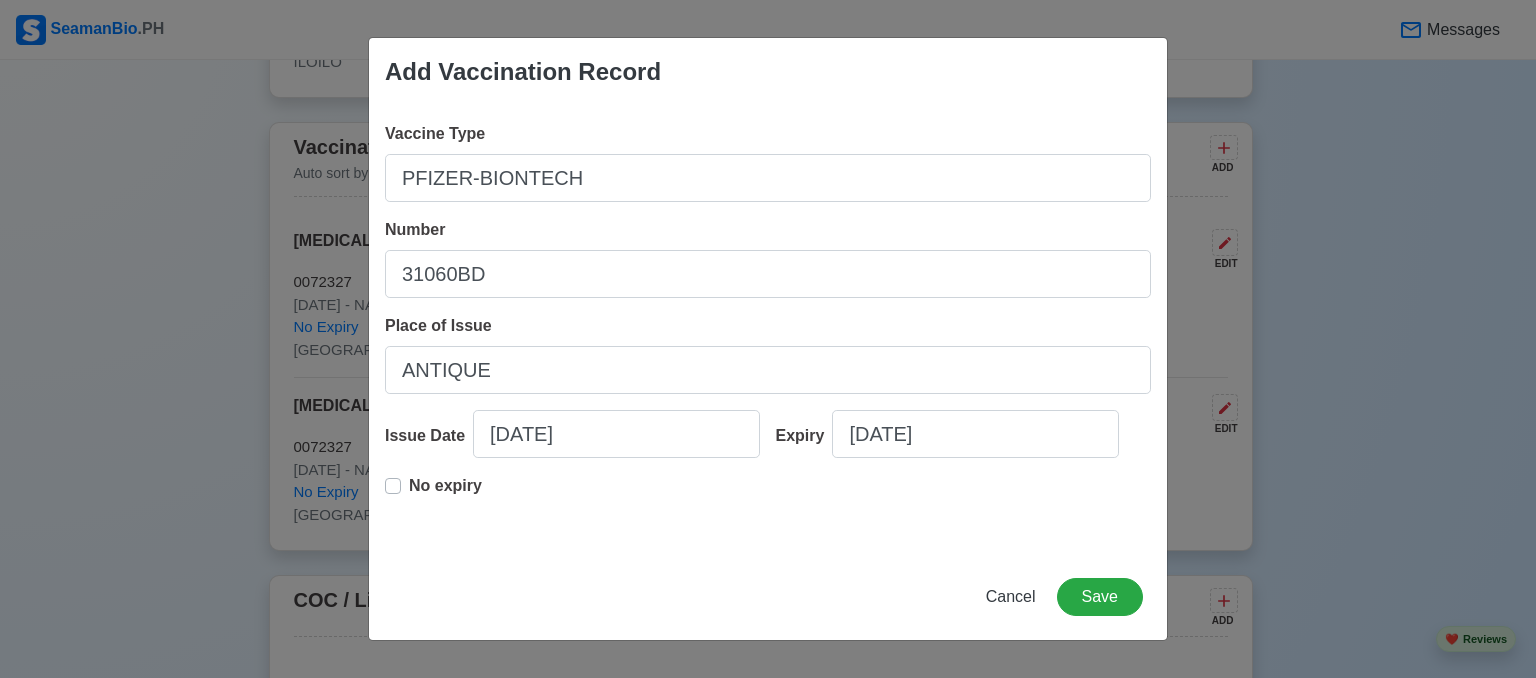click on "No expiry" at bounding box center (768, 506) 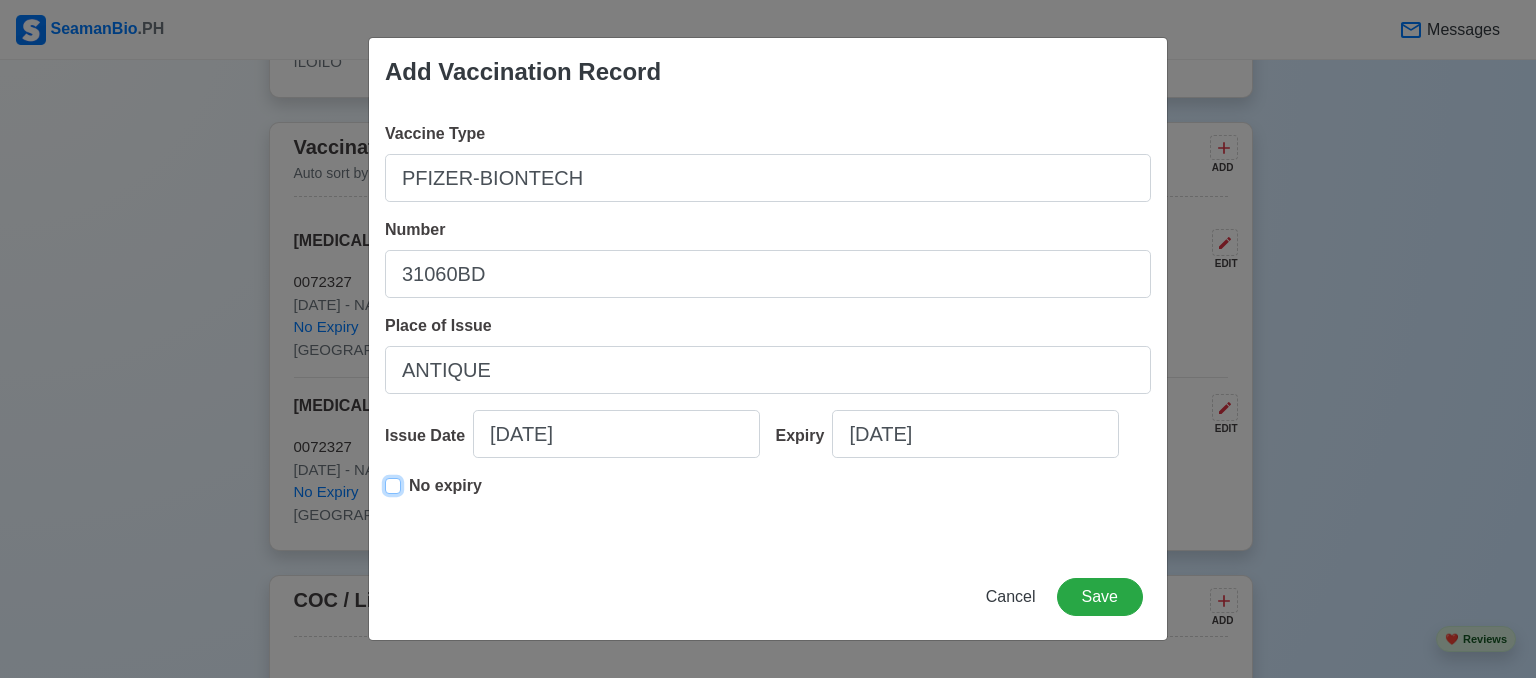 type on "10/21/2021" 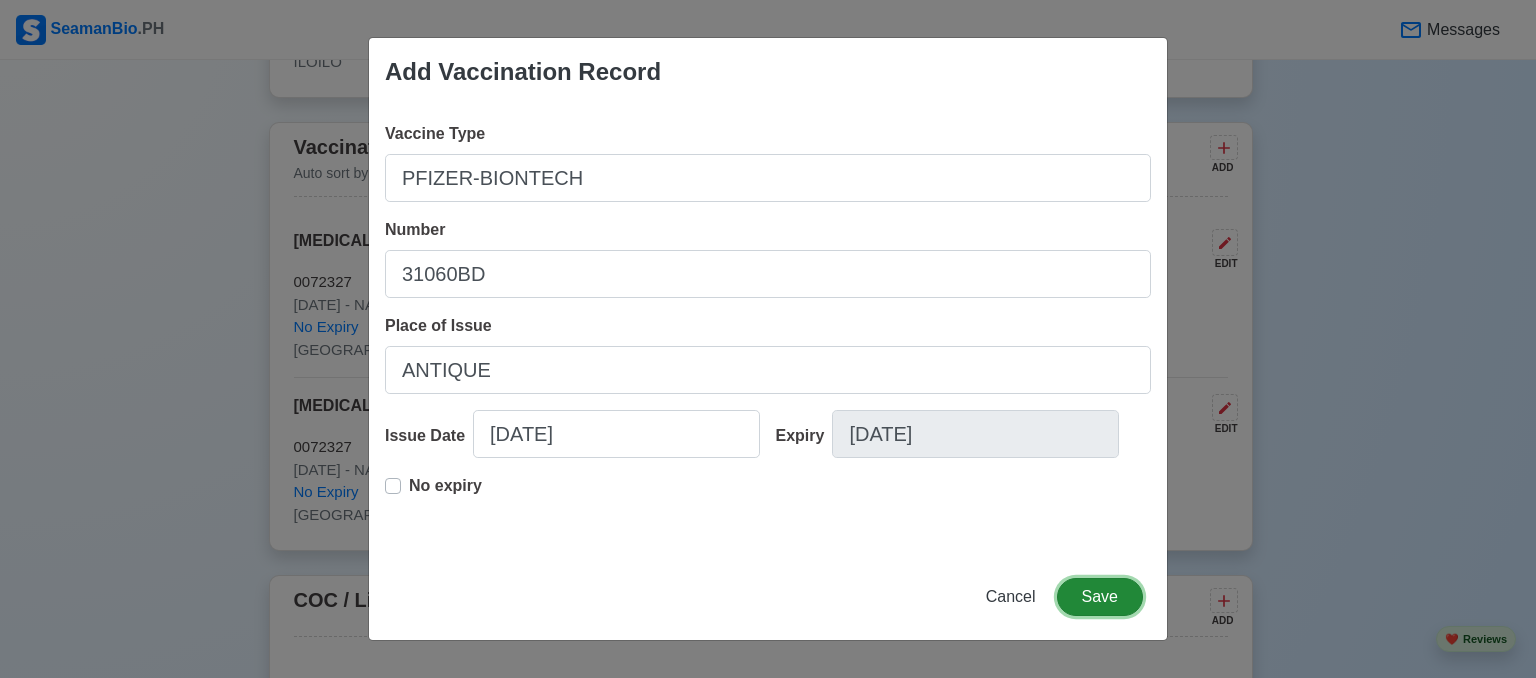click on "Save" at bounding box center [1100, 597] 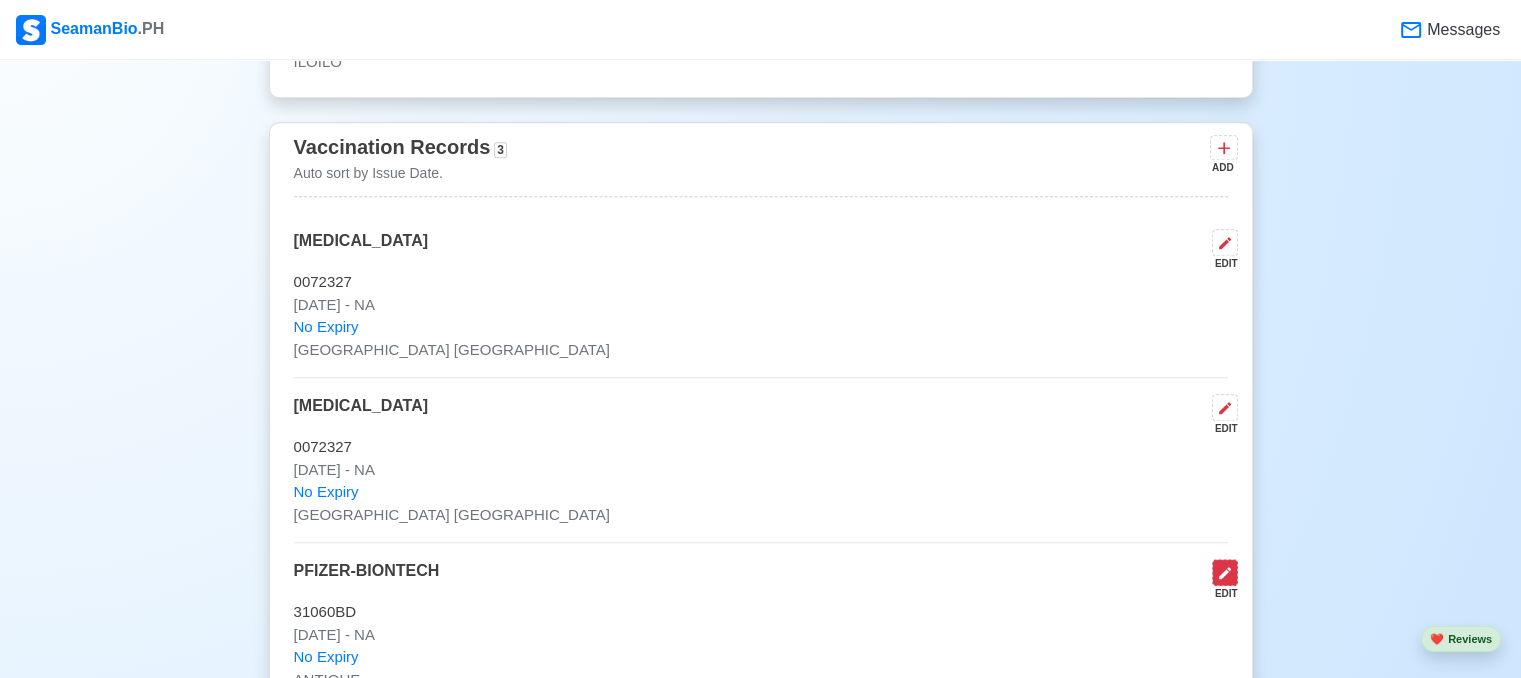 click 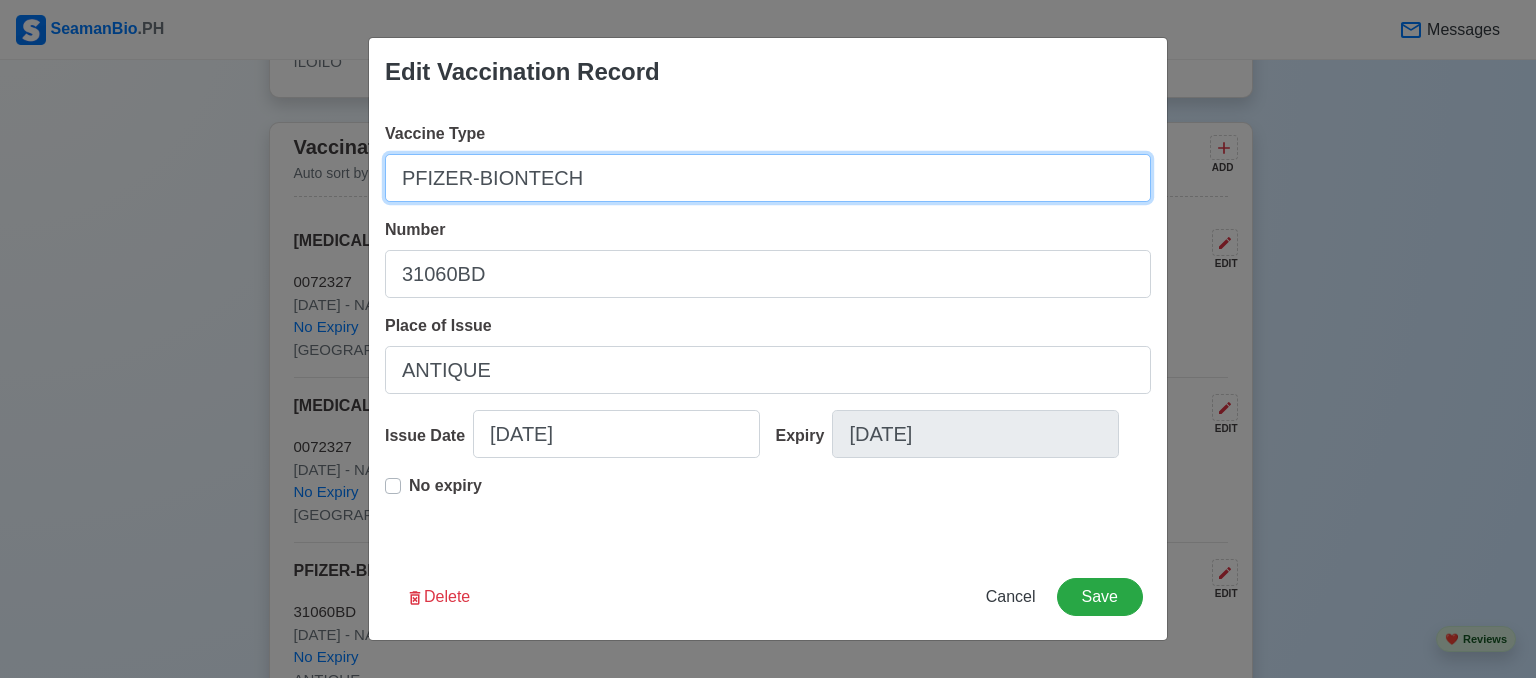 click on "PFIZER-BIONTECH" at bounding box center (768, 178) 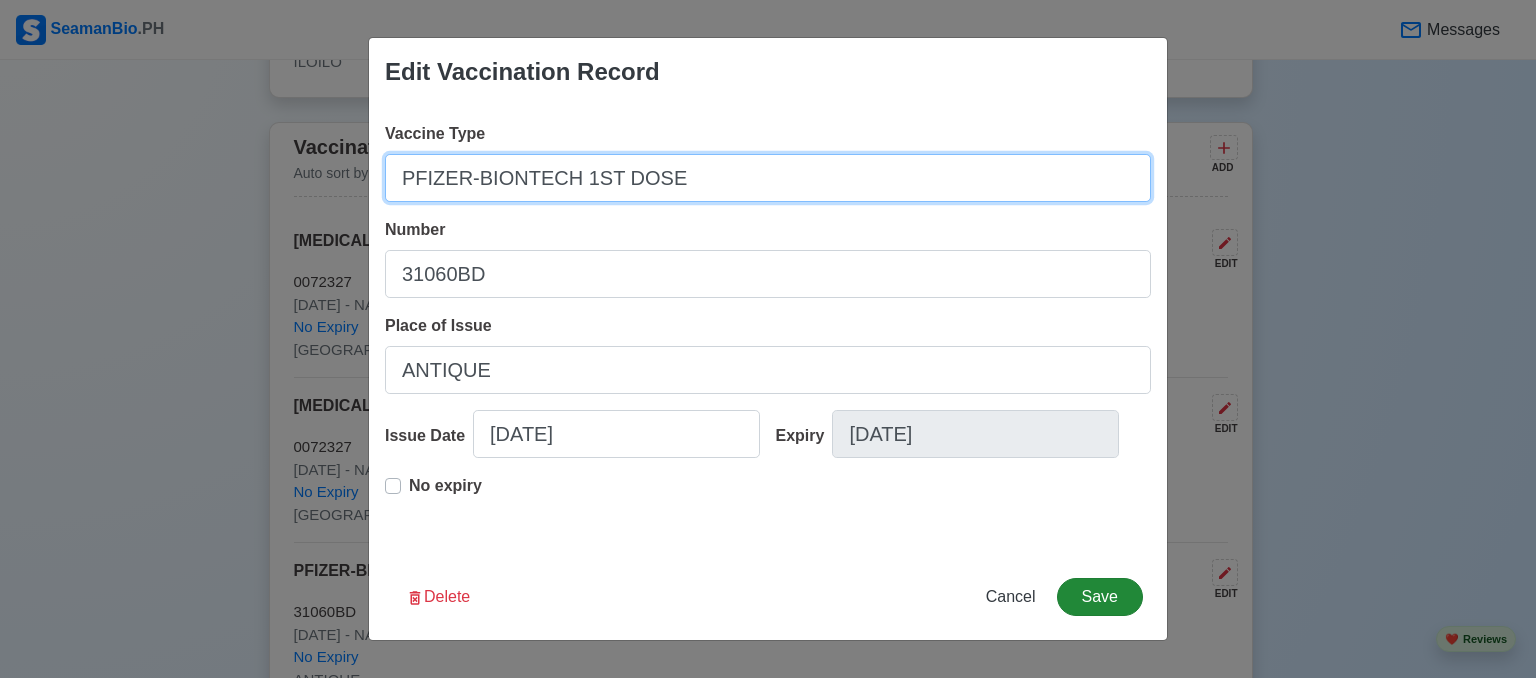 type on "PFIZER-BIONTECH 1ST DOSE" 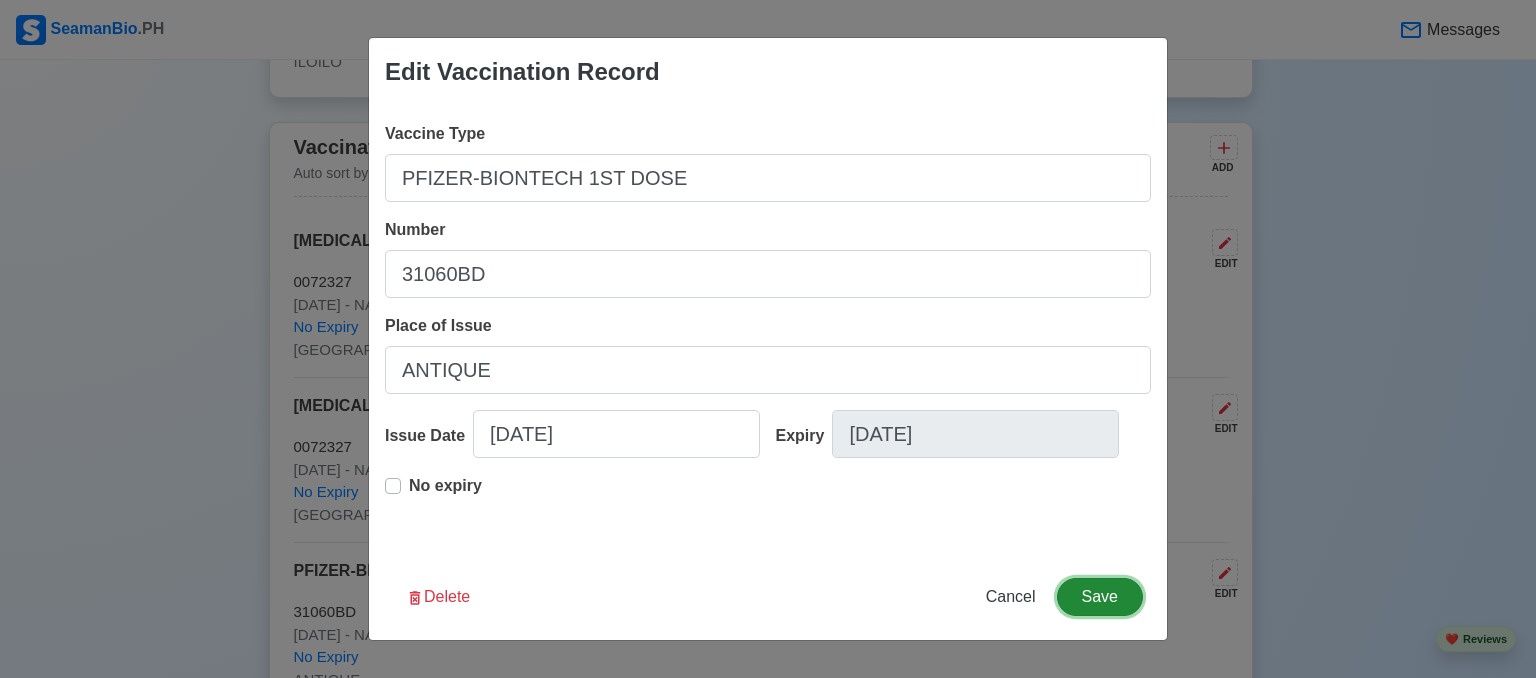 click on "Save" at bounding box center (1100, 597) 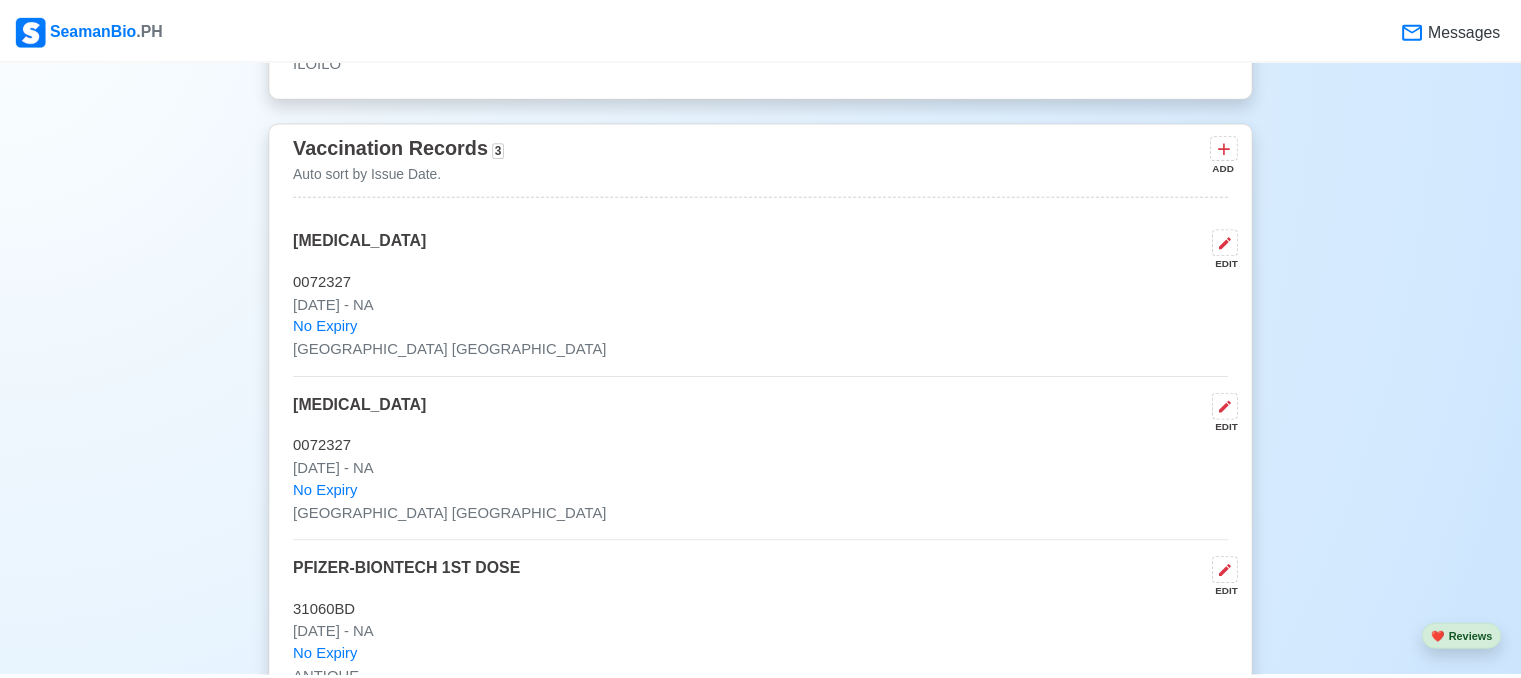 scroll, scrollTop: 1877, scrollLeft: 0, axis: vertical 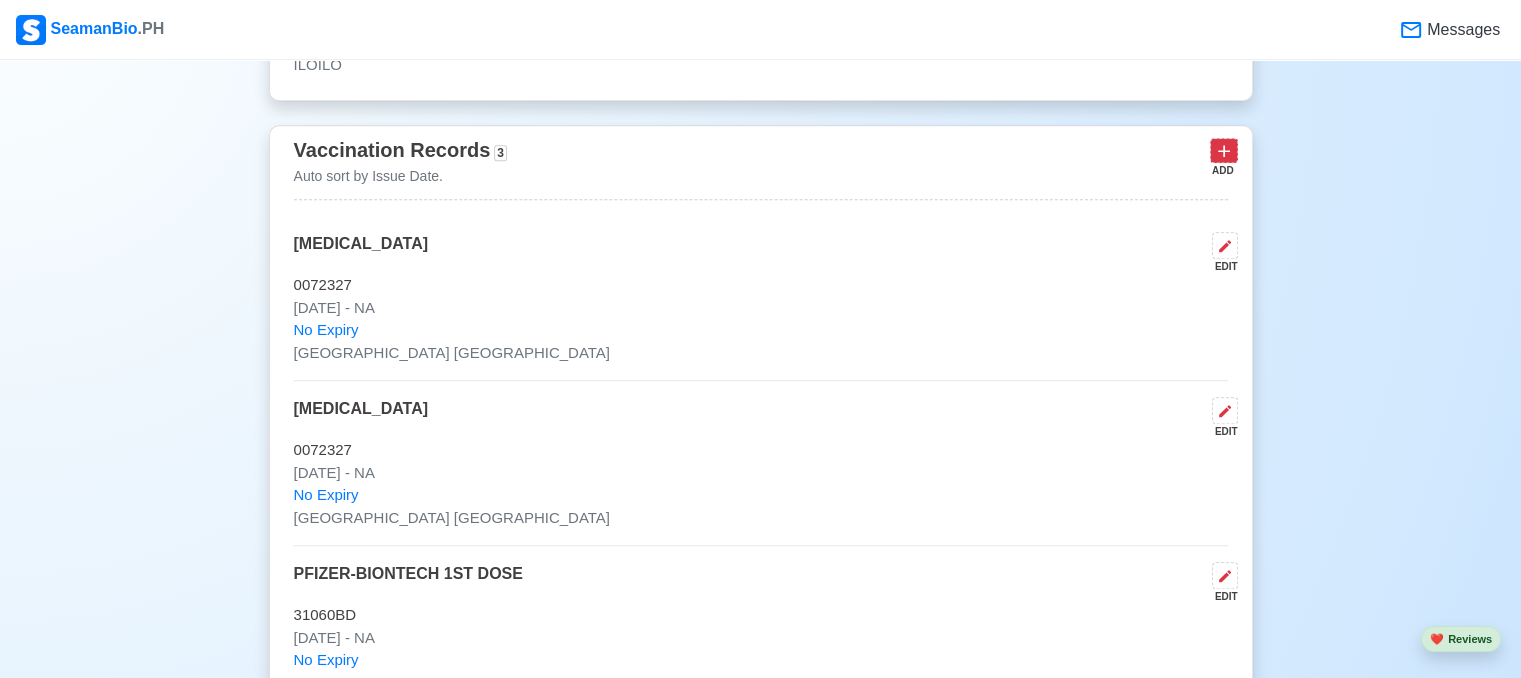 click 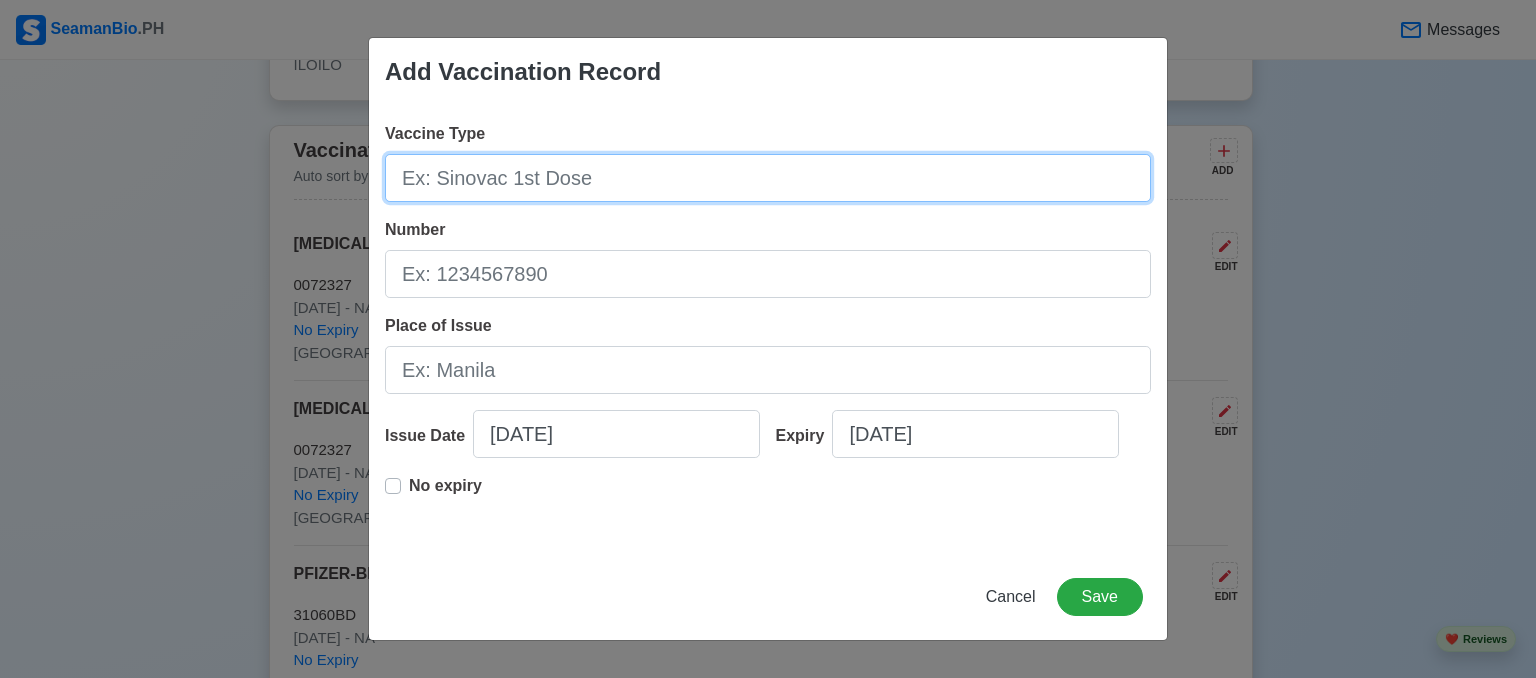 click on "Vaccine Type" at bounding box center (768, 178) 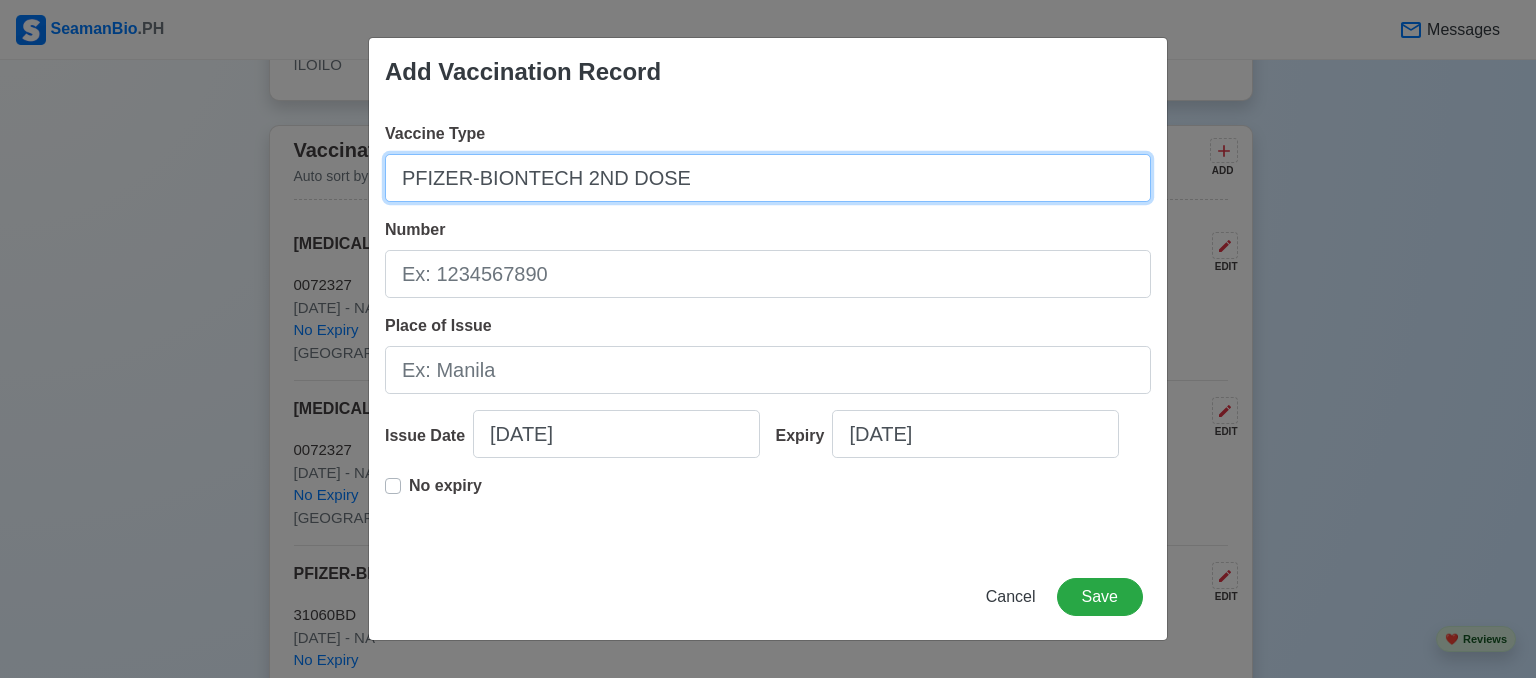 type on "PFIZER-BIONTECH 2ND DOSE" 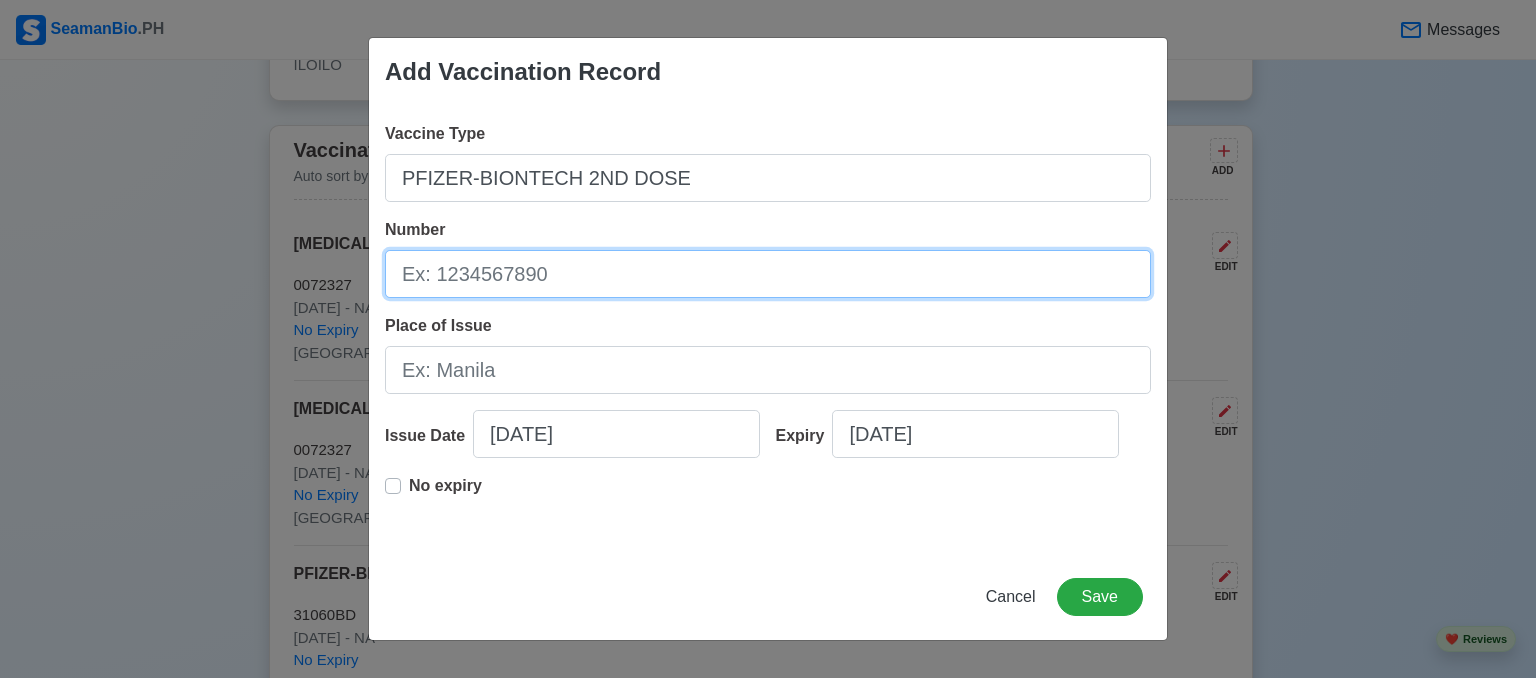 click on "Number" at bounding box center [768, 274] 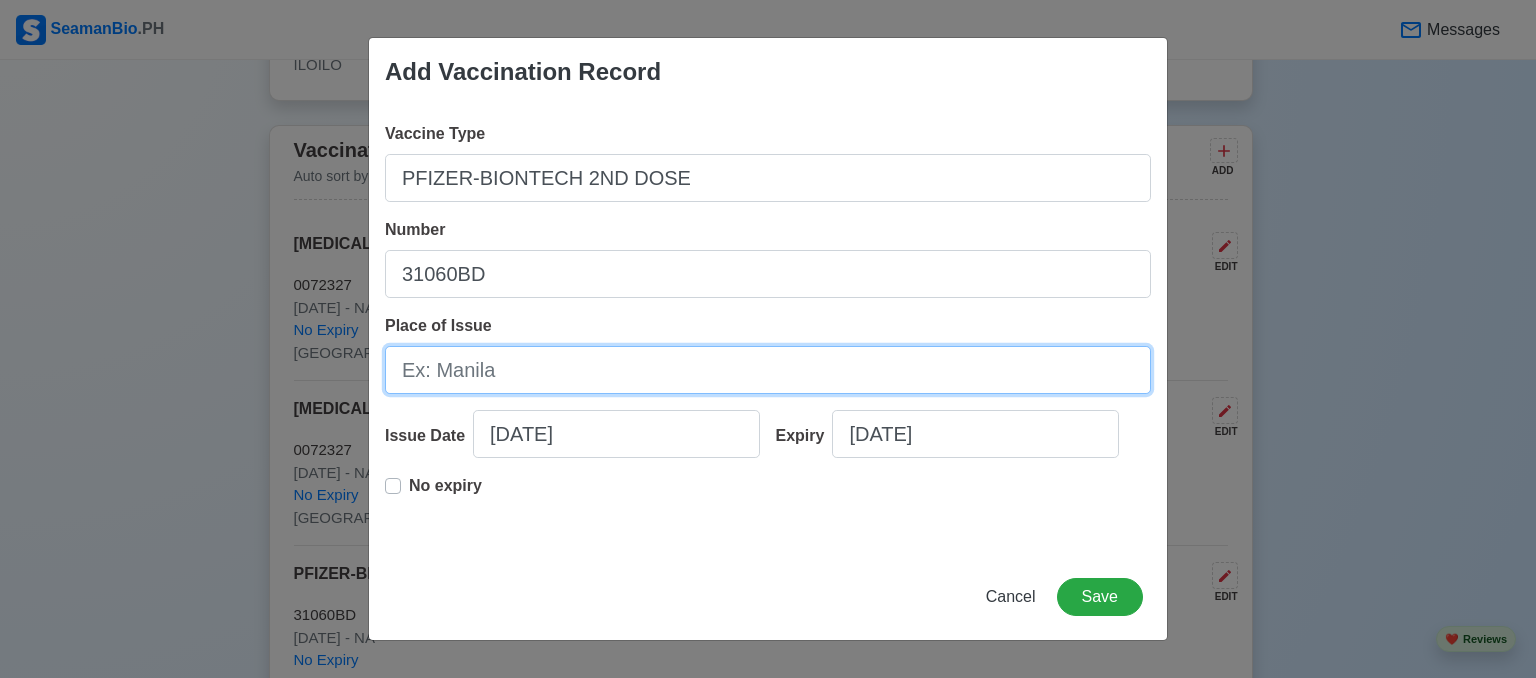 click on "Place of Issue" at bounding box center (768, 370) 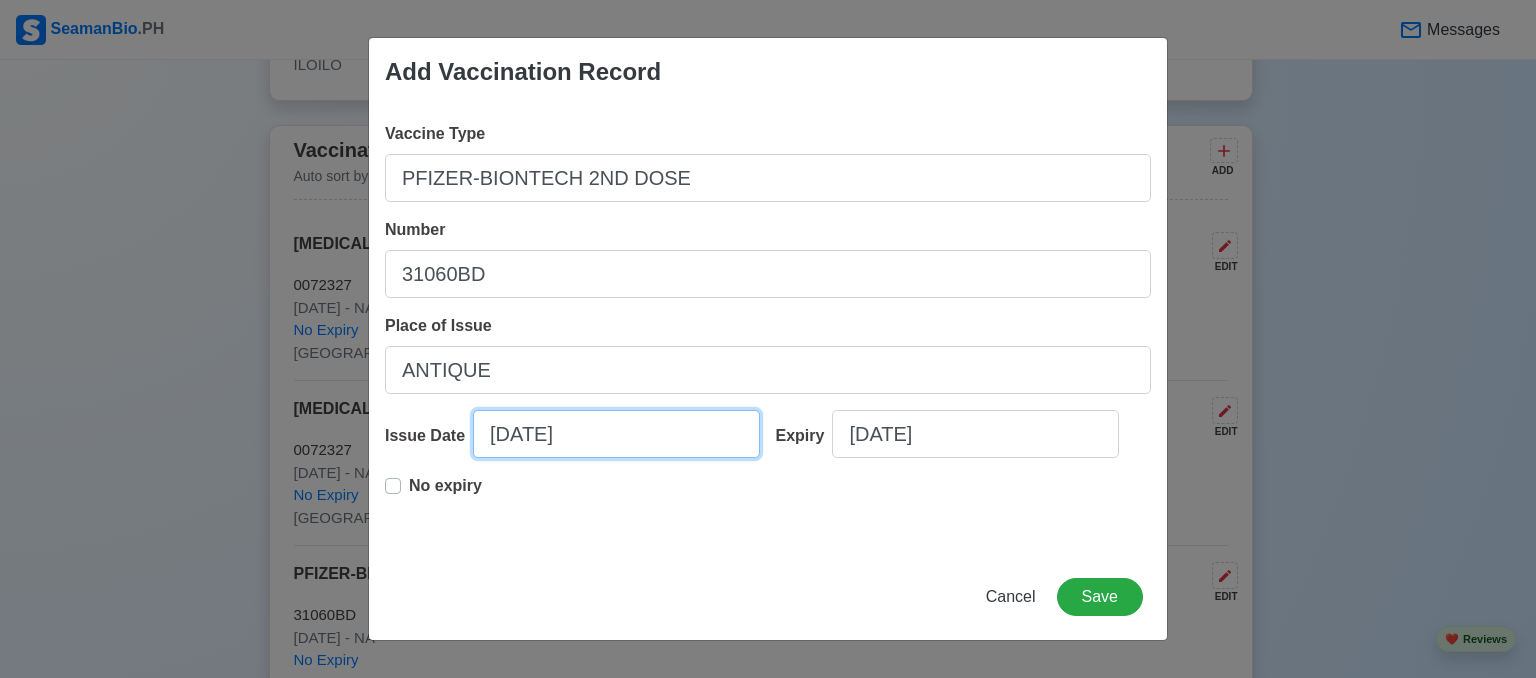 select on "****" 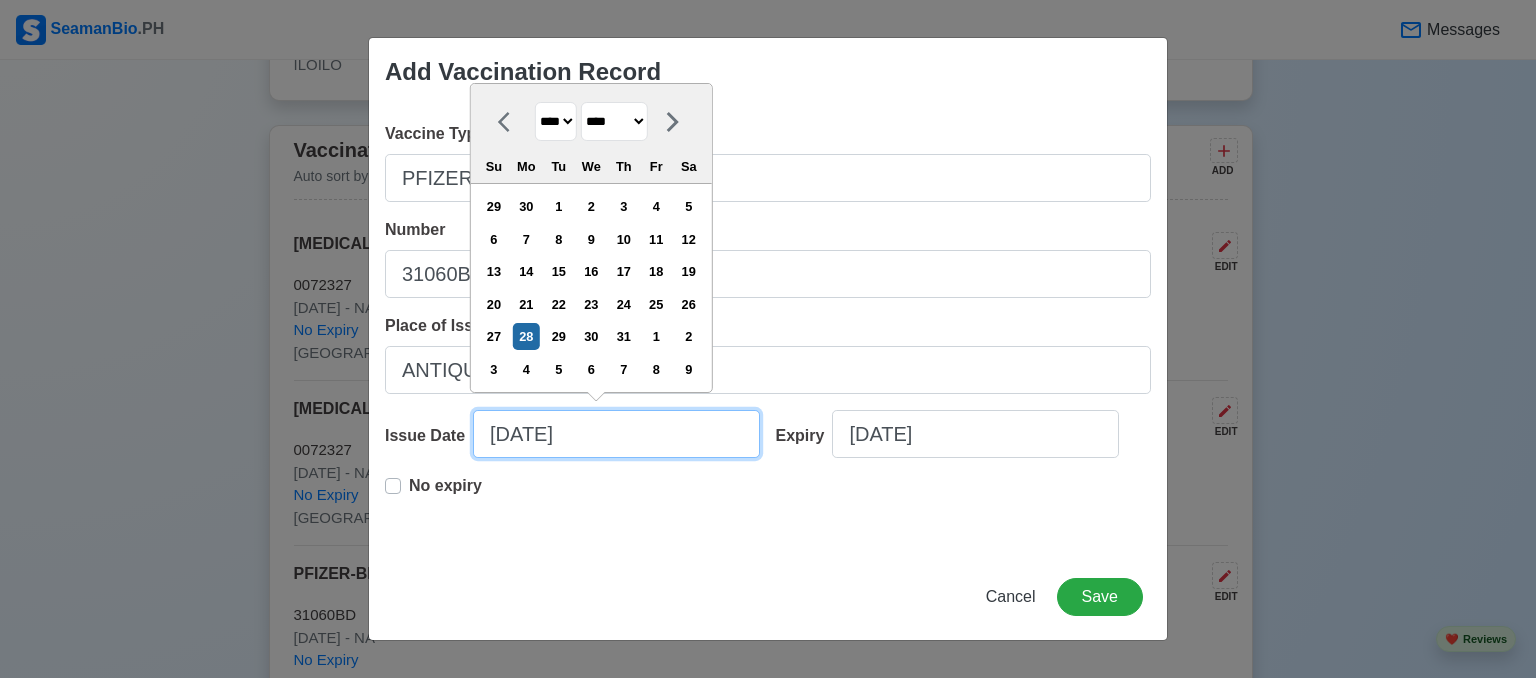 click on "07/28/2025" at bounding box center (616, 434) 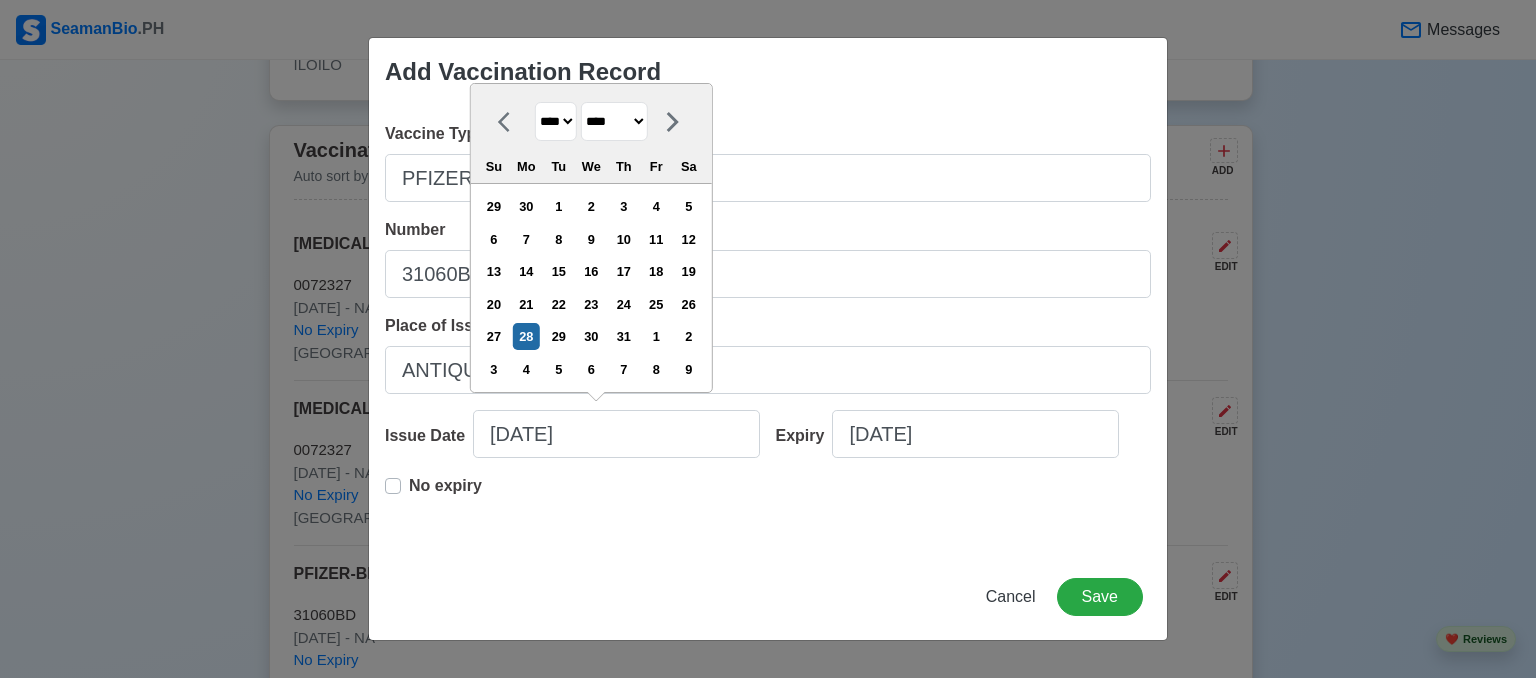 click on "**** **** **** **** **** **** **** **** **** **** **** **** **** **** **** **** **** **** **** **** **** **** **** **** **** **** **** **** **** **** **** **** **** **** **** **** **** **** **** **** **** **** **** **** **** **** **** **** **** **** **** **** **** **** **** **** **** **** **** **** **** **** **** **** **** **** **** **** **** **** **** **** **** **** **** **** **** **** **** **** **** **** **** **** **** **** **** **** **** **** **** **** **** **** **** **** **** **** **** **** **** **** **** **** **** ****" at bounding box center [556, 121] 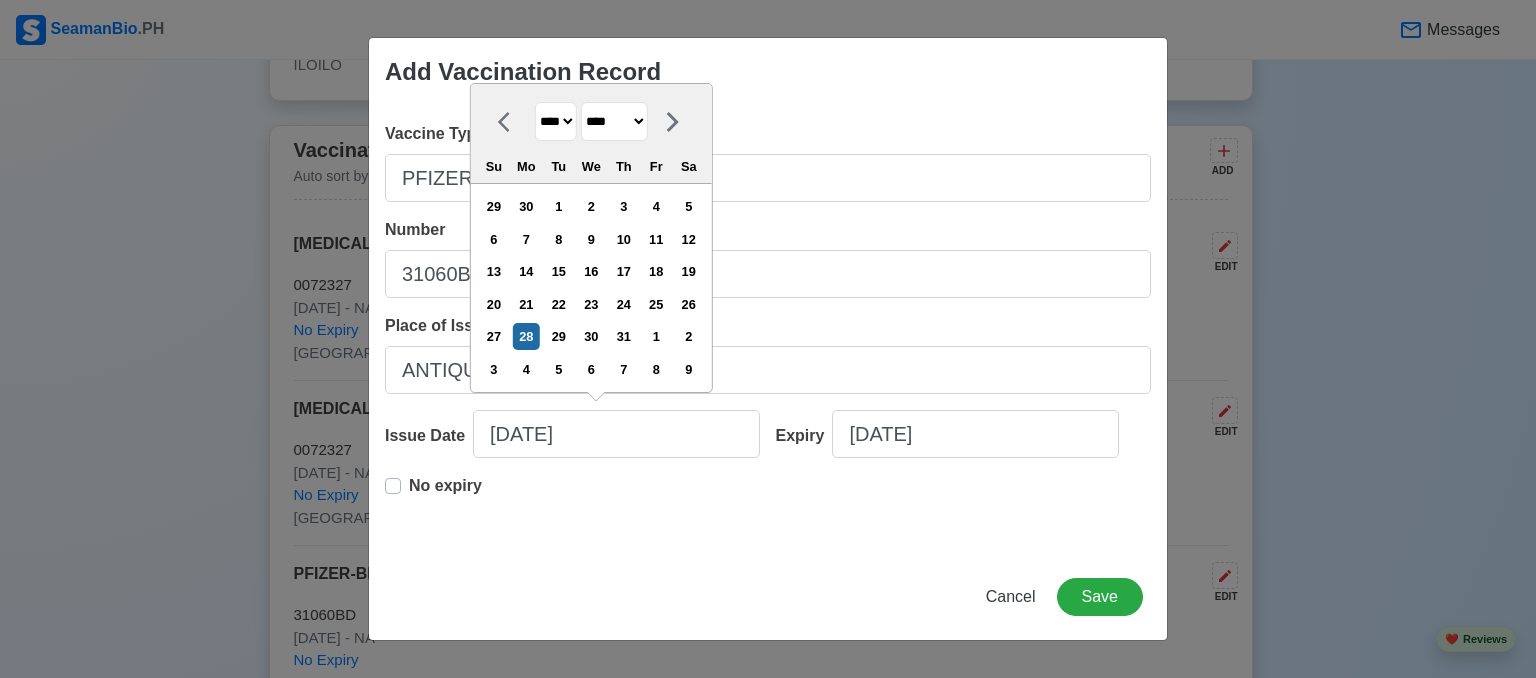 select on "****" 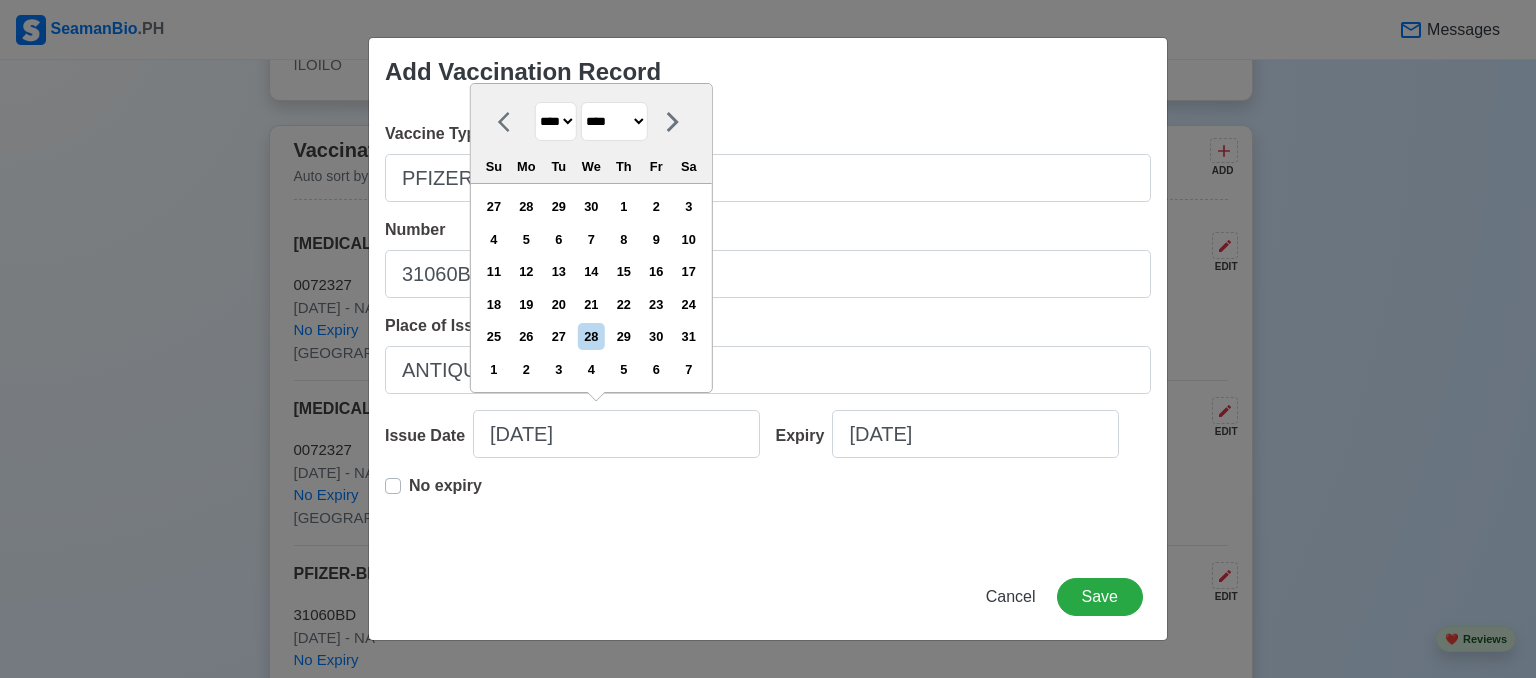 click on "******* ******** ***** ***** *** **** **** ****** ********* ******* ******** ********" at bounding box center (614, 121) 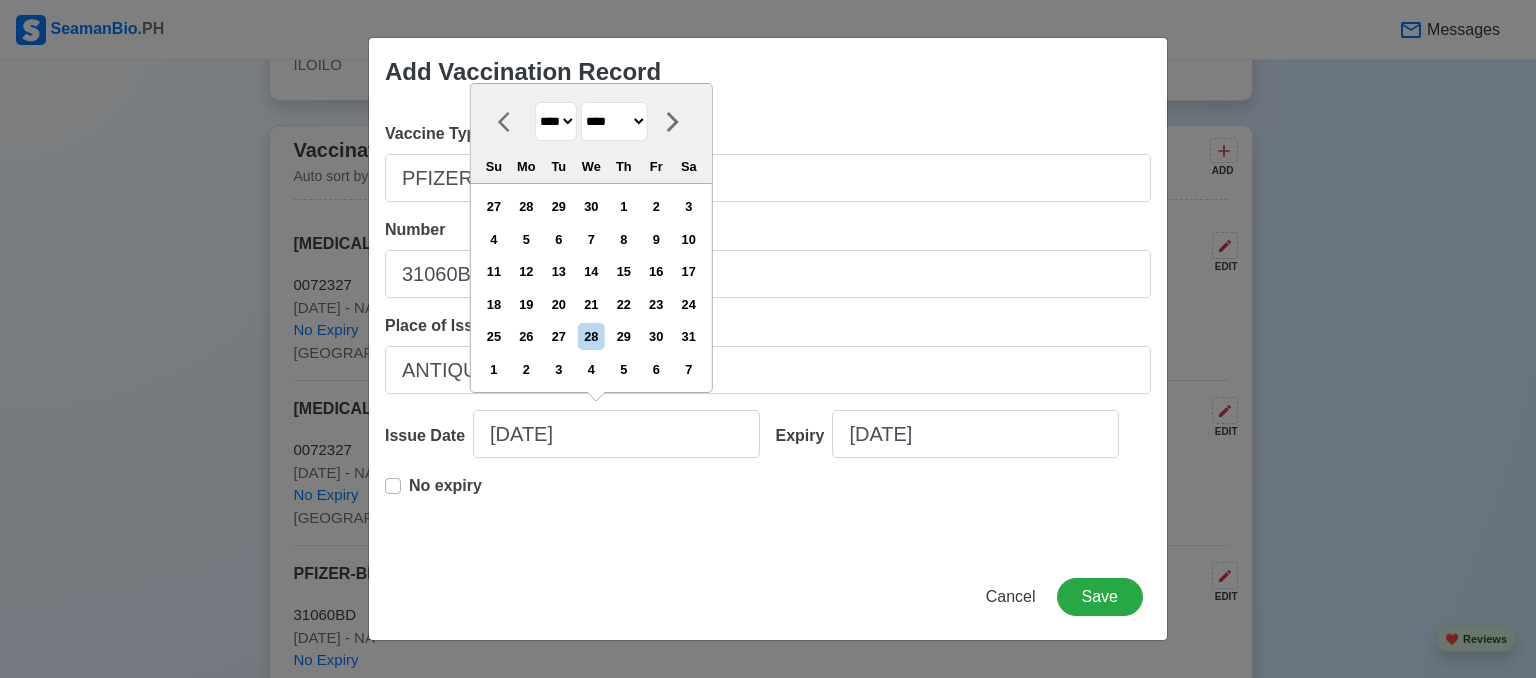 select on "********" 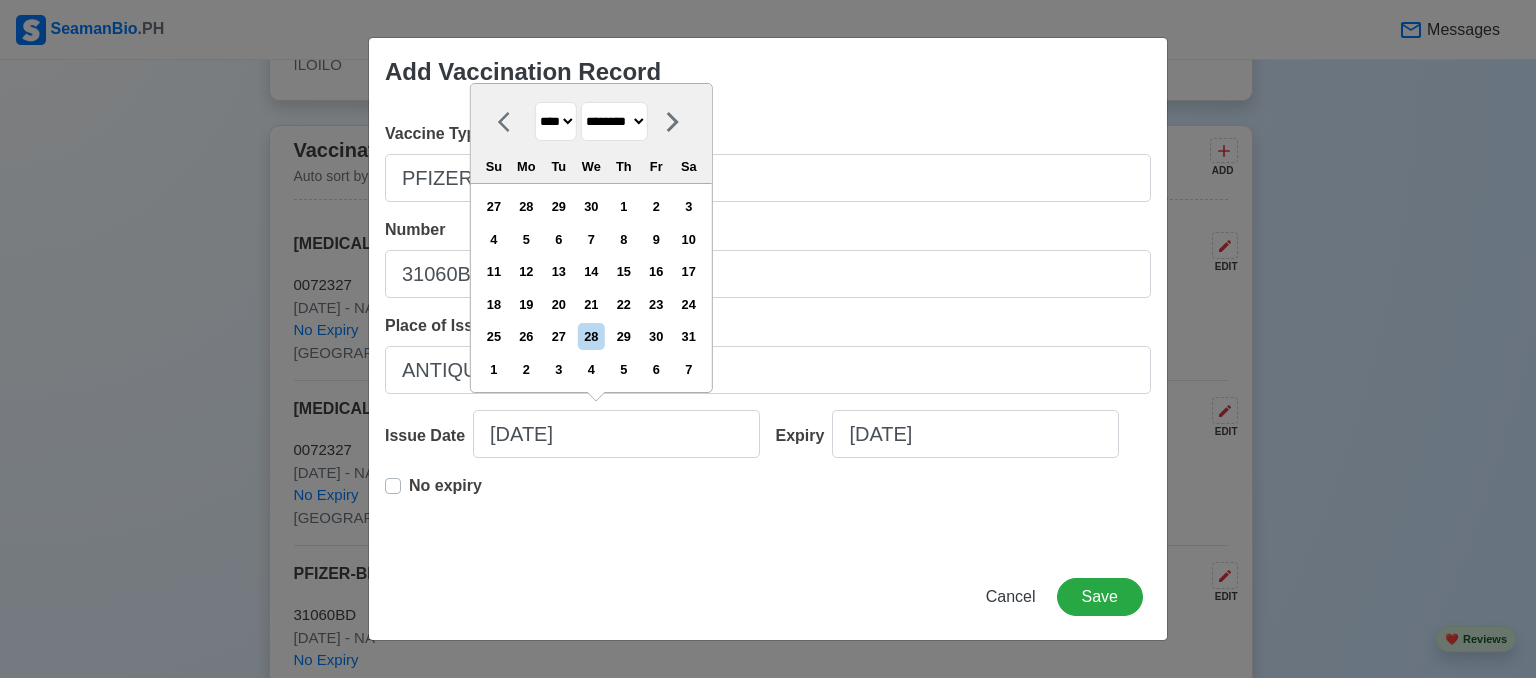 click on "******* ******** ***** ***** *** **** **** ****** ********* ******* ******** ********" at bounding box center (614, 121) 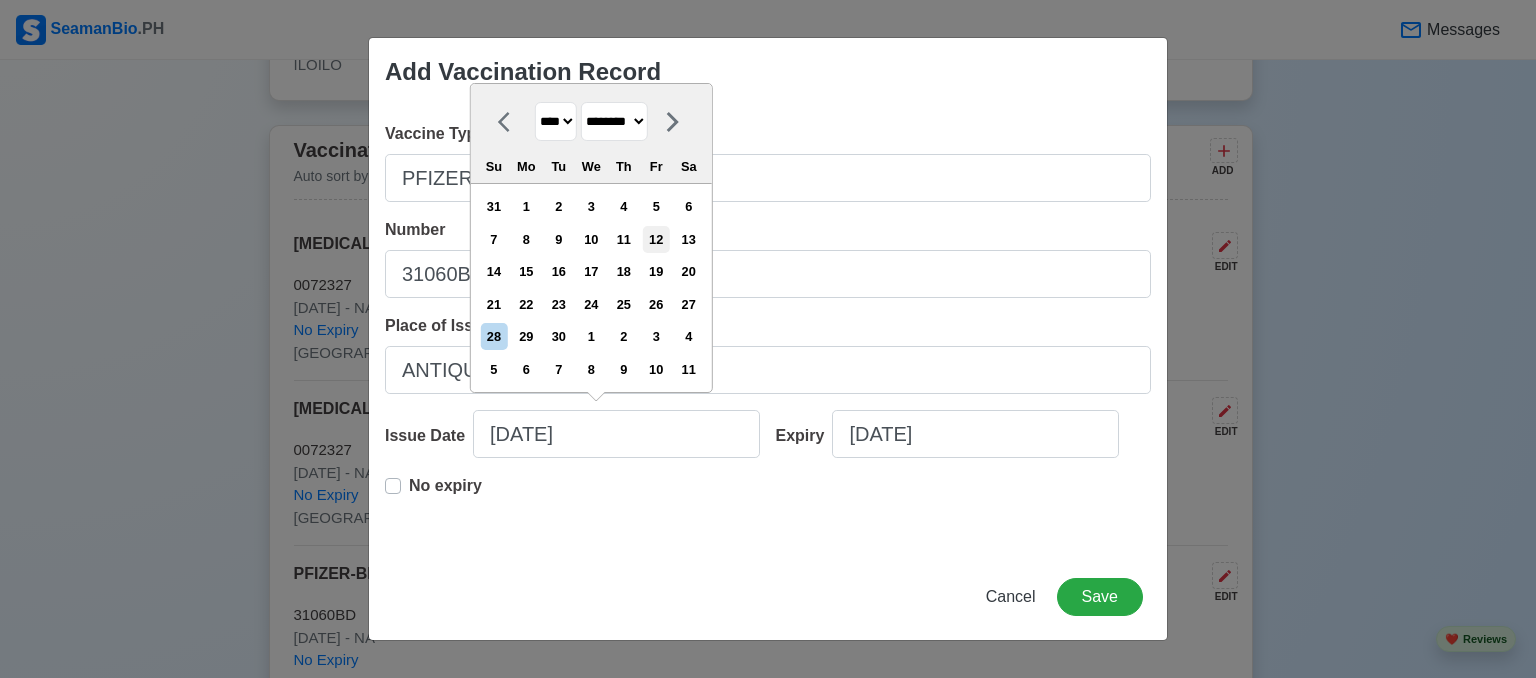 click on "12" at bounding box center [656, 239] 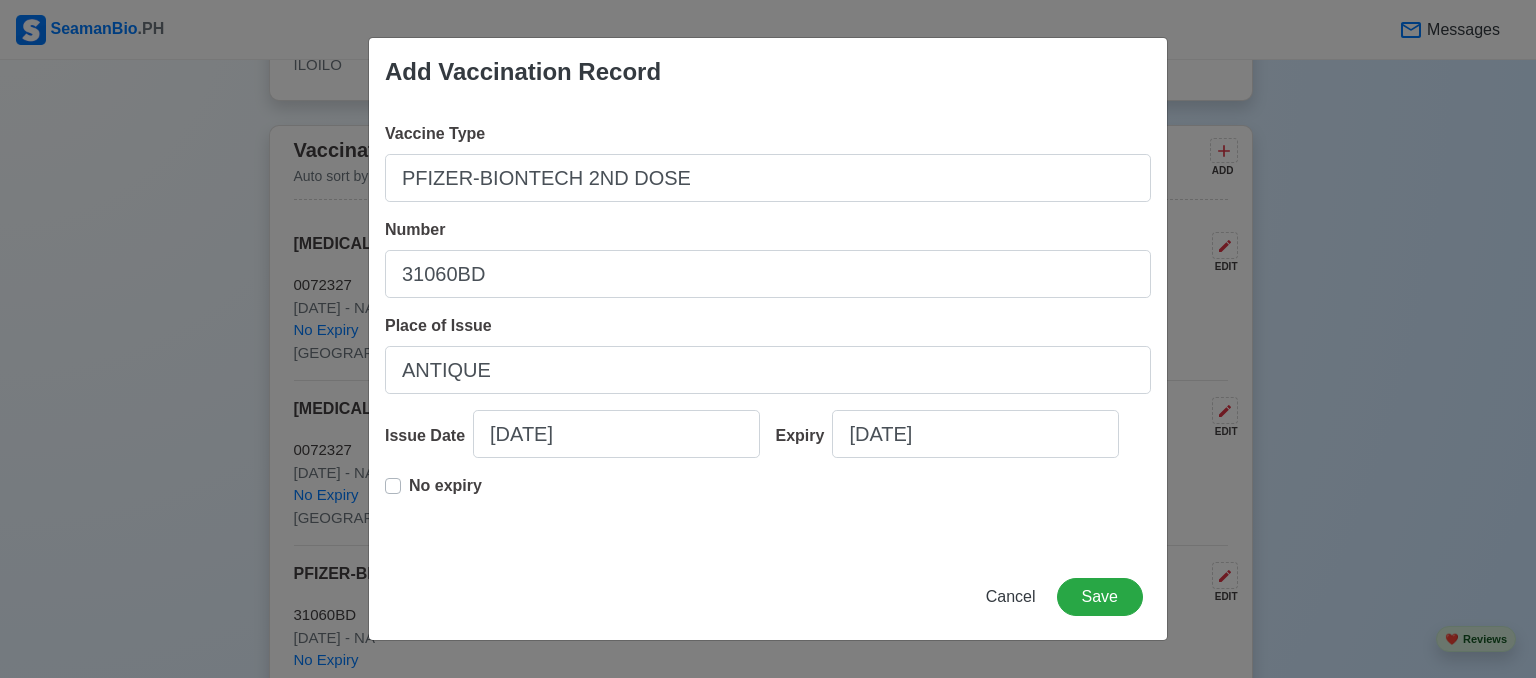 click on "No expiry" at bounding box center (445, 494) 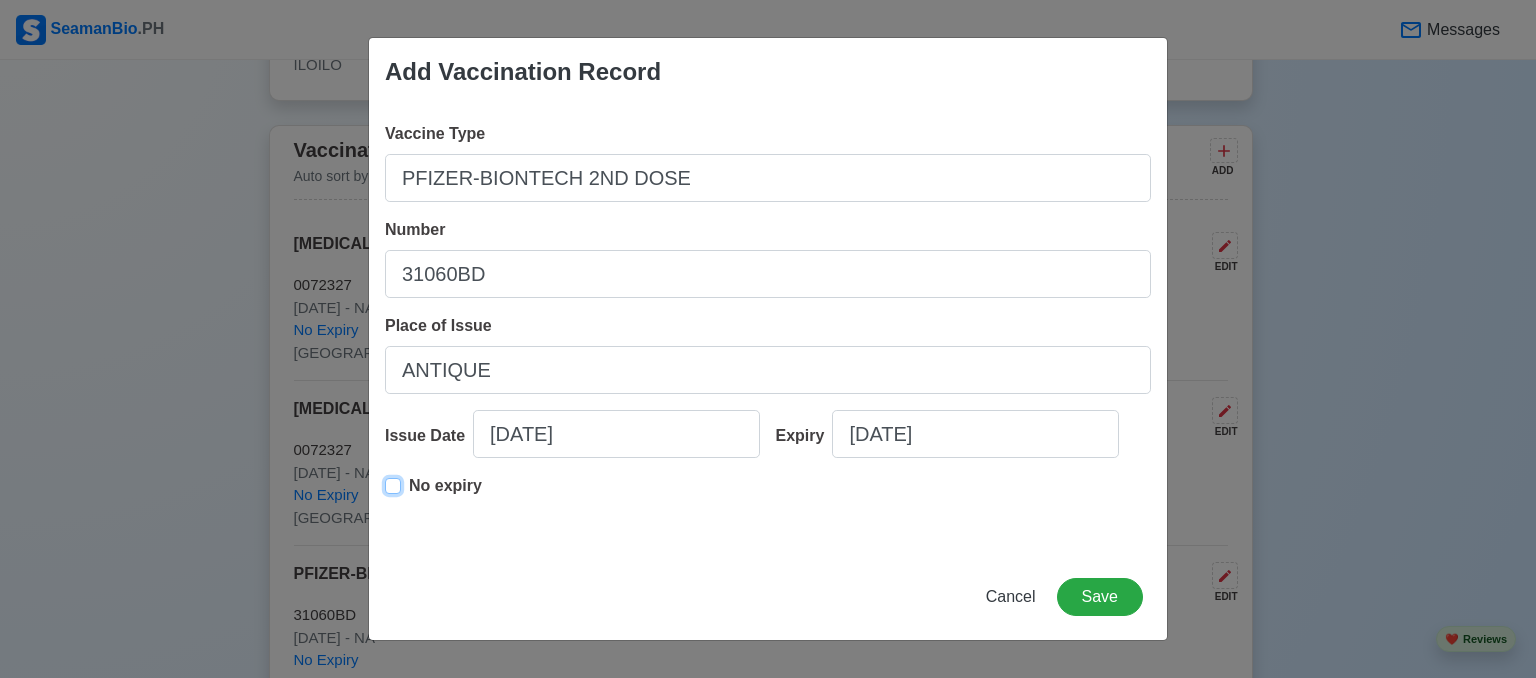type on "11/12/2021" 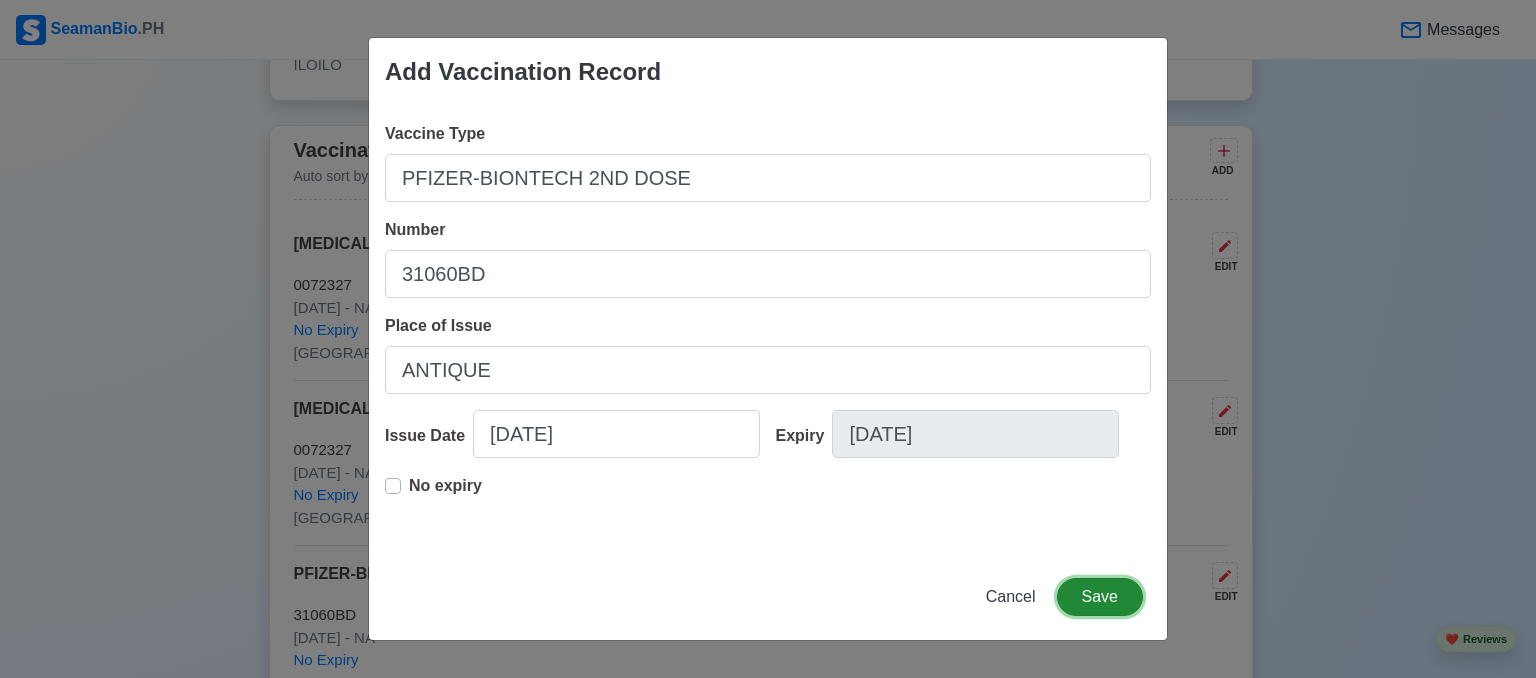click on "Save" at bounding box center (1100, 597) 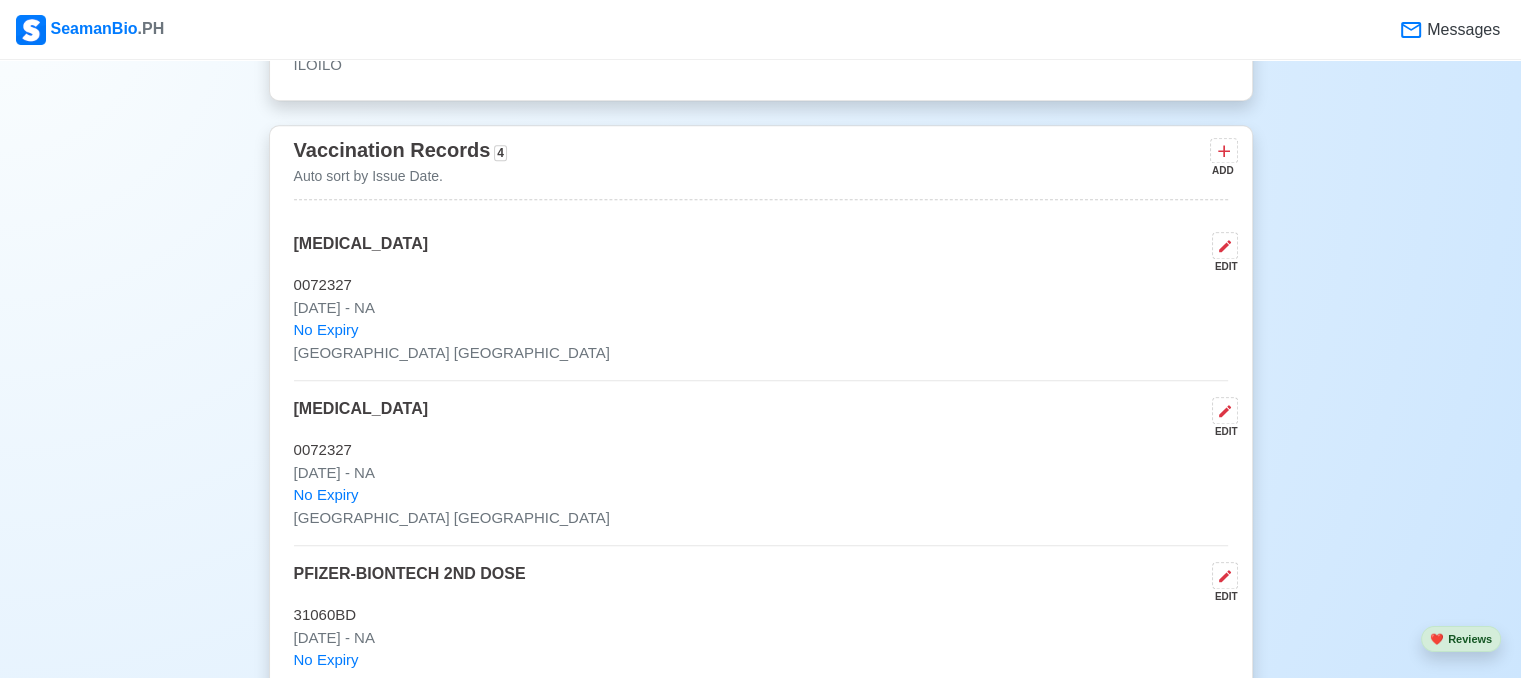 click on "New 🧑🏻‍💻   Practice Interview 🏬   Apply to Agencies 🔥 Apply Jobs 🚢   Log My Travels Change Upload PAUL JESSNER V. CABREJAS Edit DECK CADET Actively Looking for Job (1 yr experience in rank) SRN  0008170086 cabrejaspaul@sac.edu.ph 09515101628 August 16, 2000   •  24   yo Male  •  Single 175.5  cm •  70  kg FUNDA DALIPE SAN JOSE, ANTIQUE 5700 Philippines   🇵🇭 Availability Immediate Download & Convert to PDF 🎨 Choose Other CV Design ✍️ My Signature Objective To secure a deck cadet position in a reputable shipping company, utilizing strong communication skills, passion for navigation, teamwork, and readiness to learn maritime practices, regulations and equipment. EDIT Statutory Info EDIT SSS: 07-4188585-6 TIN: 629-128-784-00000 Pag-IBIG: 121333167307 PhilHealth: 11-250411046-2 Education 1 Auto sort by Start Date. ADD St. Anthony’s College EDIT BS in Marine Transportation Jun 2020 - Apr 2023 Travel Documents 2 Passport, US Visa, Seaman Book, etc. ADD Passport EDIT P2760911C" at bounding box center (760, 566) 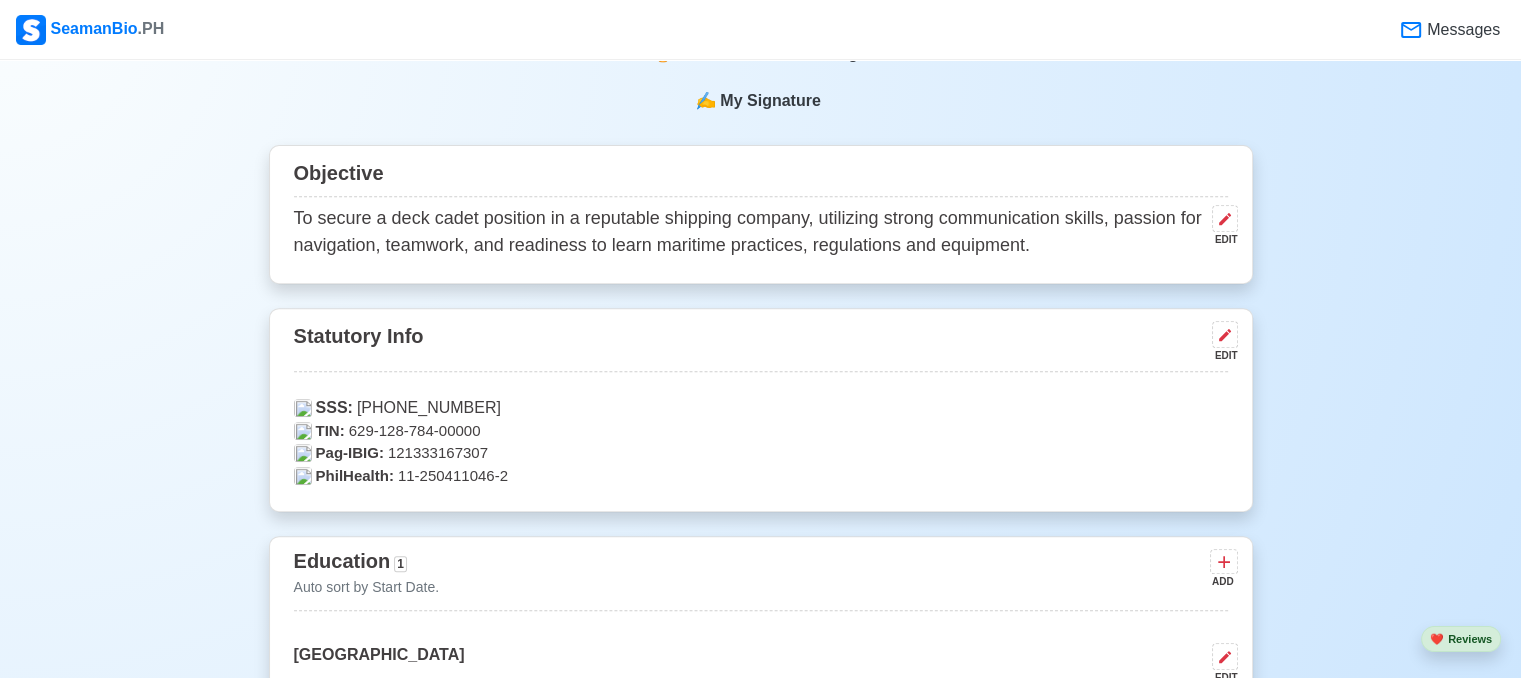 scroll, scrollTop: 757, scrollLeft: 0, axis: vertical 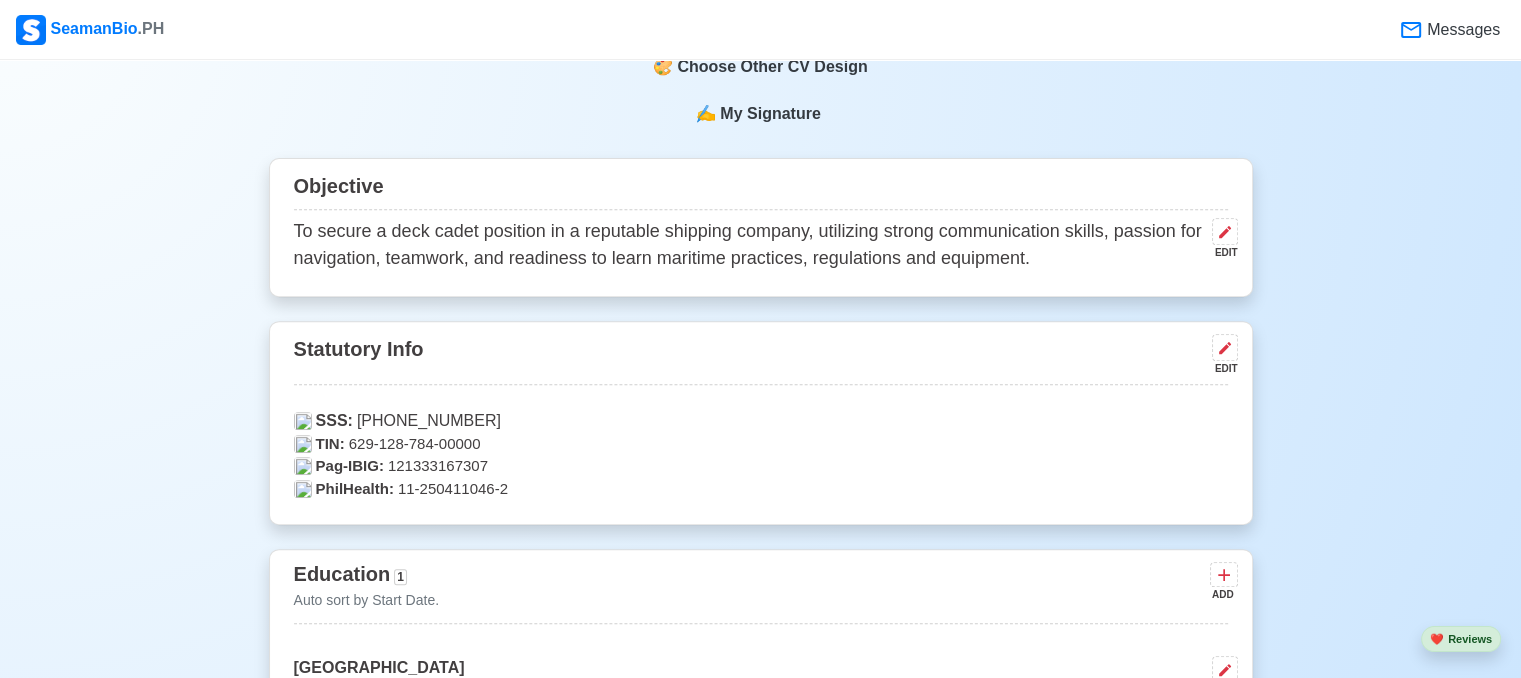 click on "New 🧑🏻‍💻   Practice Interview 🏬   Apply to Agencies 🔥 Apply Jobs 🚢   Log My Travels Change Upload PAUL JESSNER V. CABREJAS Edit DECK CADET Actively Looking for Job (1 yr experience in rank) SRN  0008170086 cabrejaspaul@sac.edu.ph 09515101628 August 16, 2000   •  24   yo Male  •  Single 175.5  cm •  70  kg FUNDA DALIPE SAN JOSE, ANTIQUE 5700 Philippines   🇵🇭 Availability Immediate Download & Convert to PDF 🎨 Choose Other CV Design ✍️ My Signature Objective To secure a deck cadet position in a reputable shipping company, utilizing strong communication skills, passion for navigation, teamwork, and readiness to learn maritime practices, regulations and equipment. EDIT Statutory Info EDIT SSS: 07-4188585-6 TIN: 629-128-784-00000 Pag-IBIG: 121333167307 PhilHealth: 11-250411046-2 Education 1 Auto sort by Start Date. ADD St. Anthony’s College EDIT BS in Marine Transportation Jun 2020 - Apr 2023 Travel Documents 2 Passport, US Visa, Seaman Book, etc. ADD Passport EDIT P2760911C" at bounding box center (760, 1686) 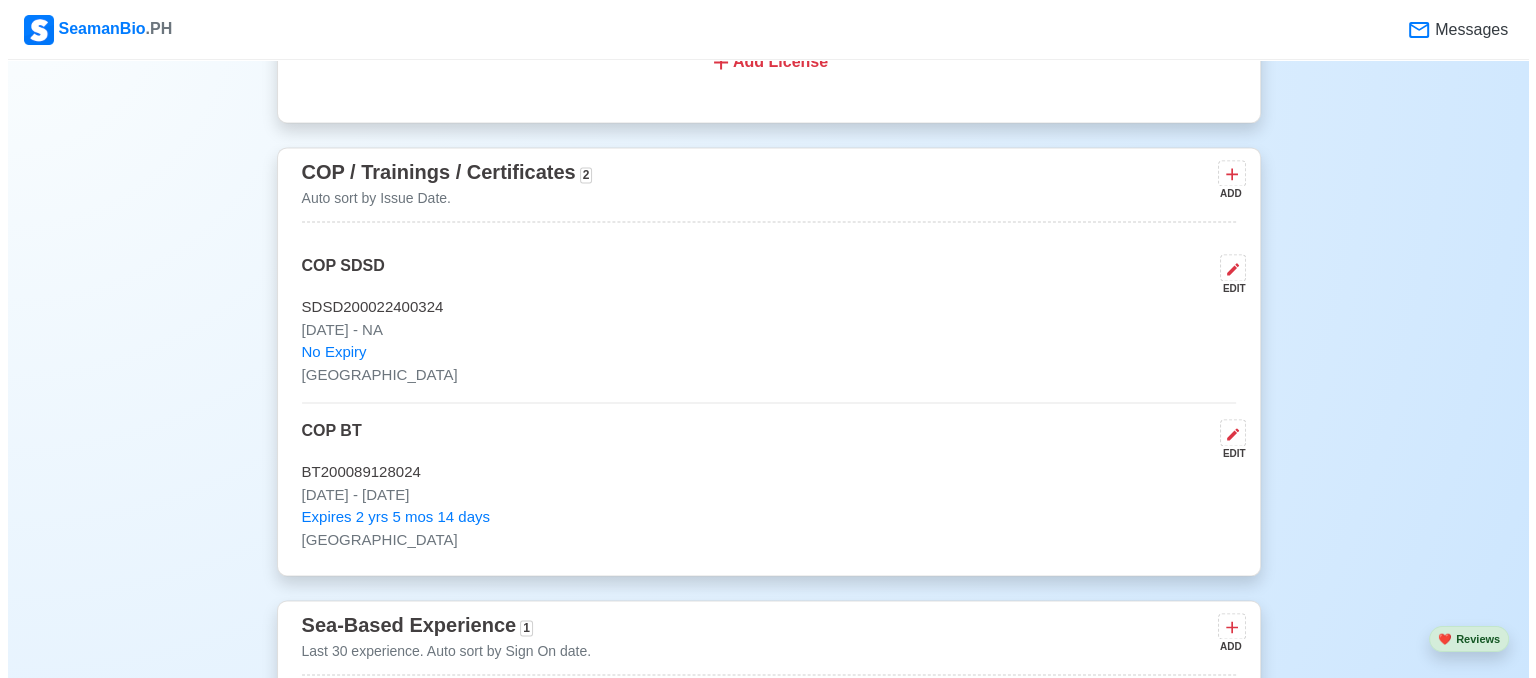 scroll, scrollTop: 2917, scrollLeft: 0, axis: vertical 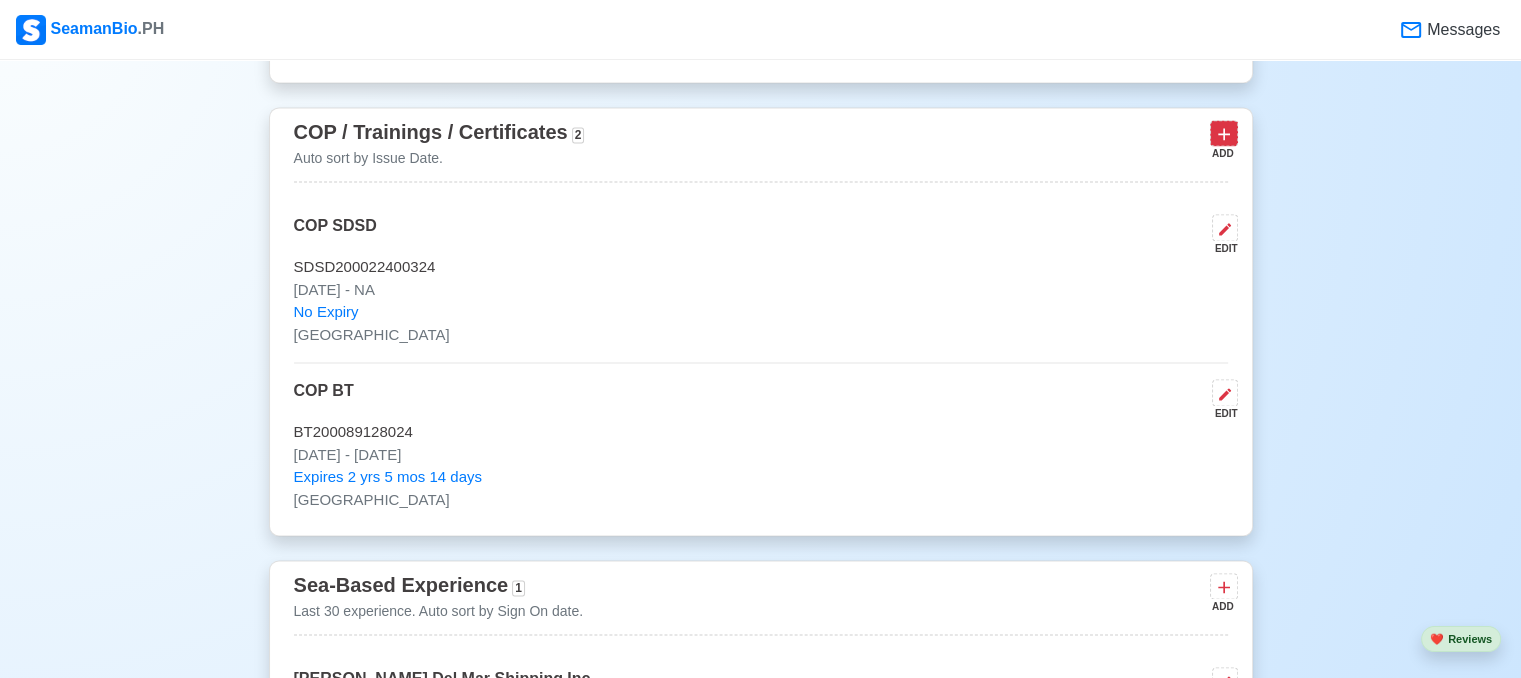 click at bounding box center (1224, 132) 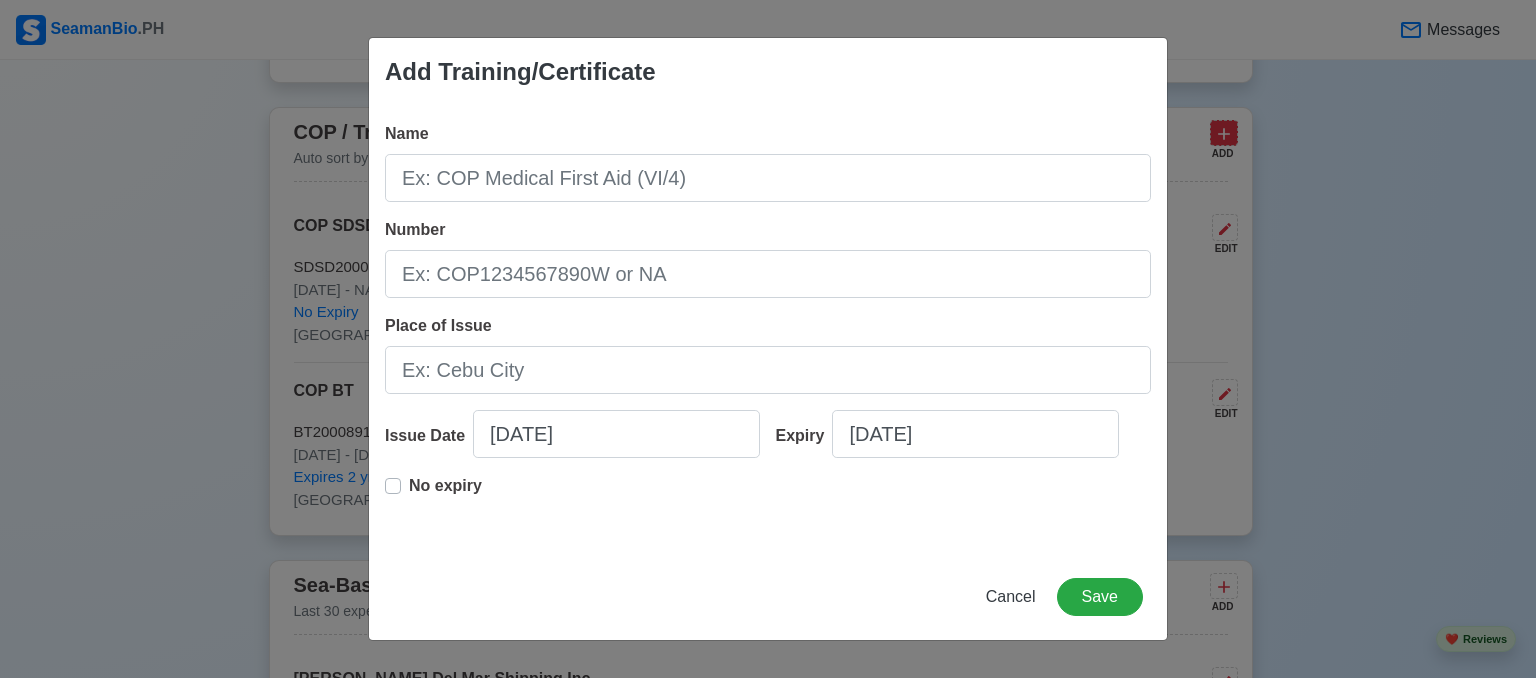 click on "Add Training/Certificate Name Number Place of Issue Issue Date 07/28/2025 Expiry 07/28/2025 No expiry Cancel Save" at bounding box center [768, 339] 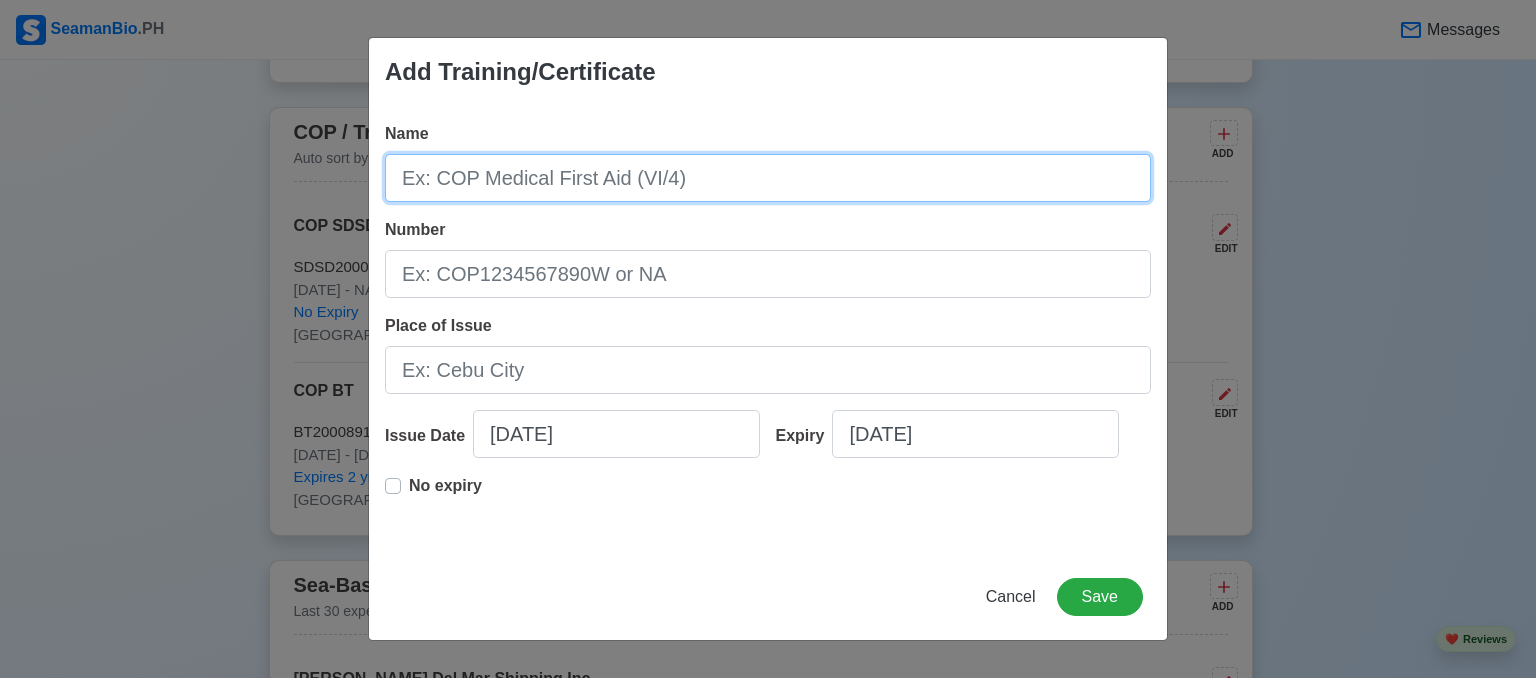 click on "Name" at bounding box center (768, 178) 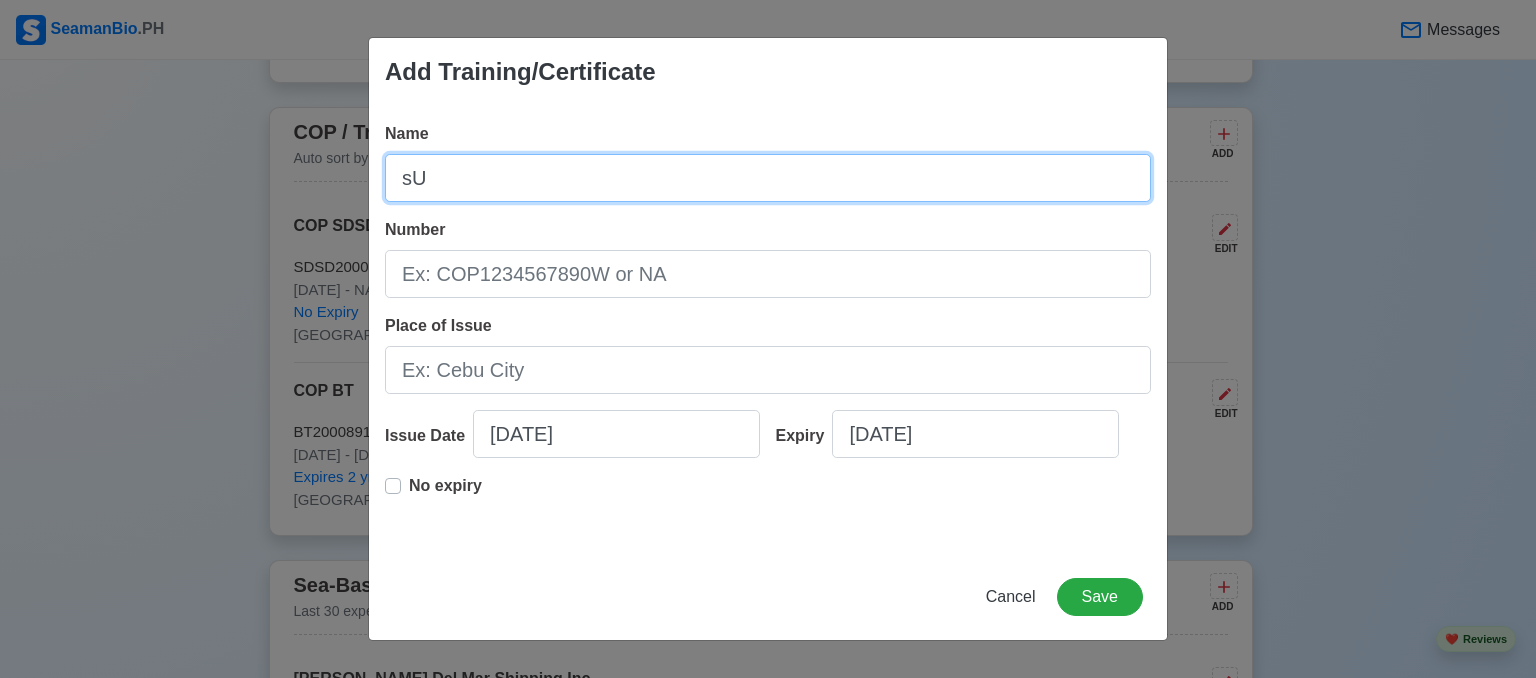 type on "s" 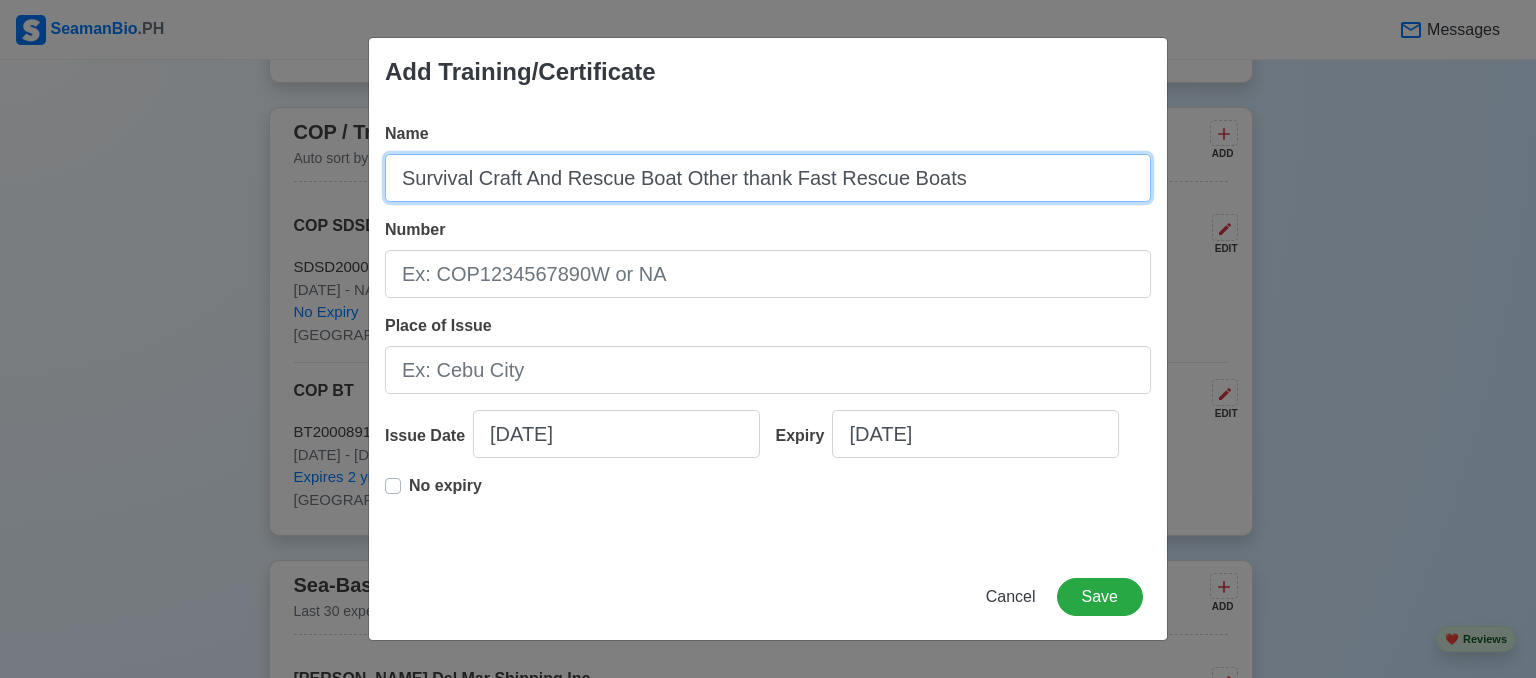 type on "Survival Craft And Rescue Boat Other thank Fast Rescue Boats" 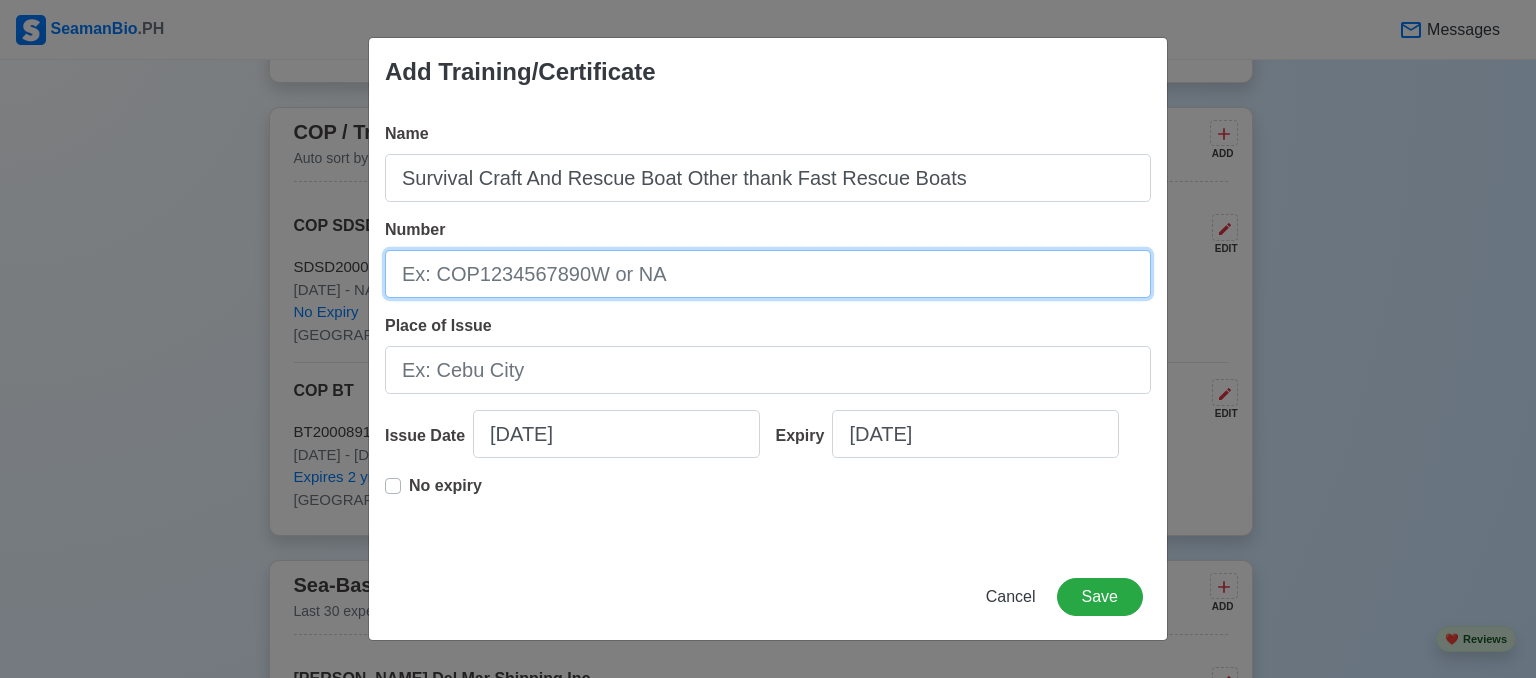 click on "Number" at bounding box center [768, 274] 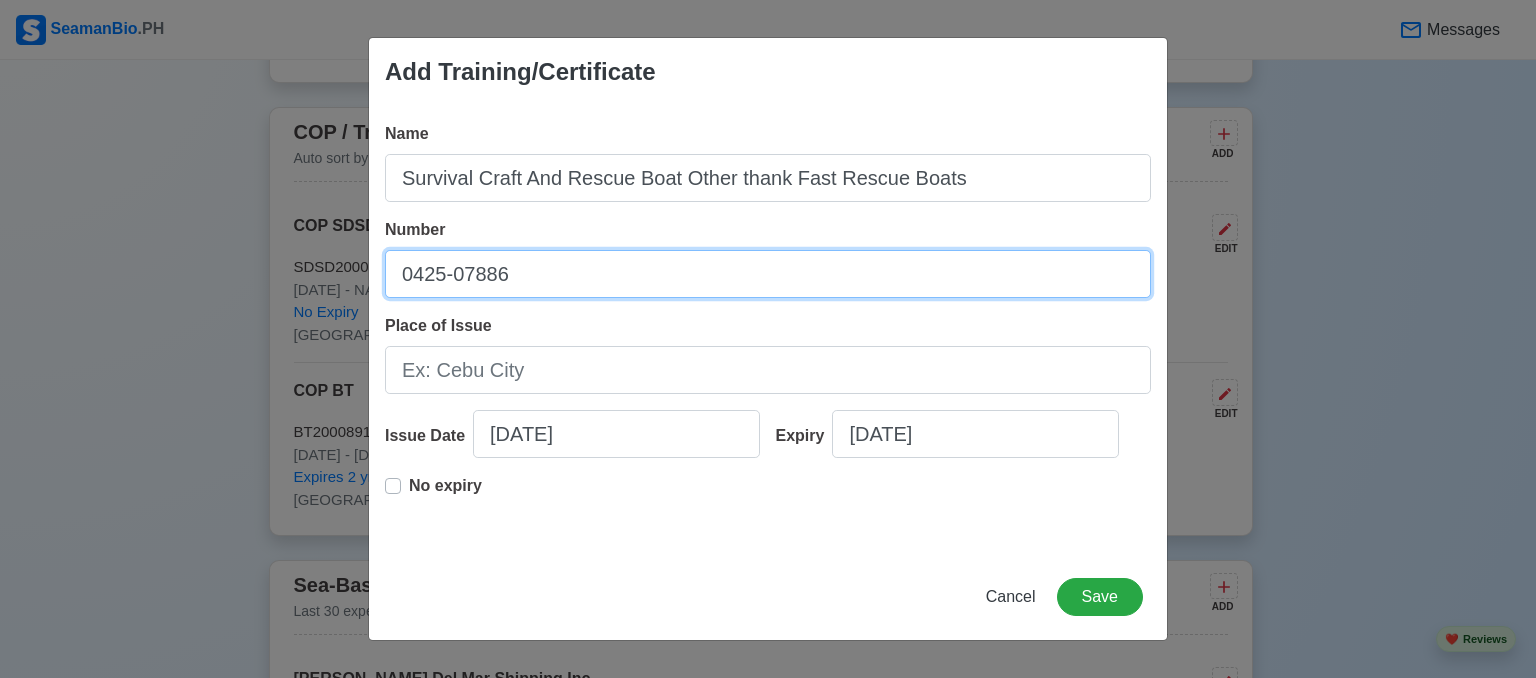 type on "0425-07886" 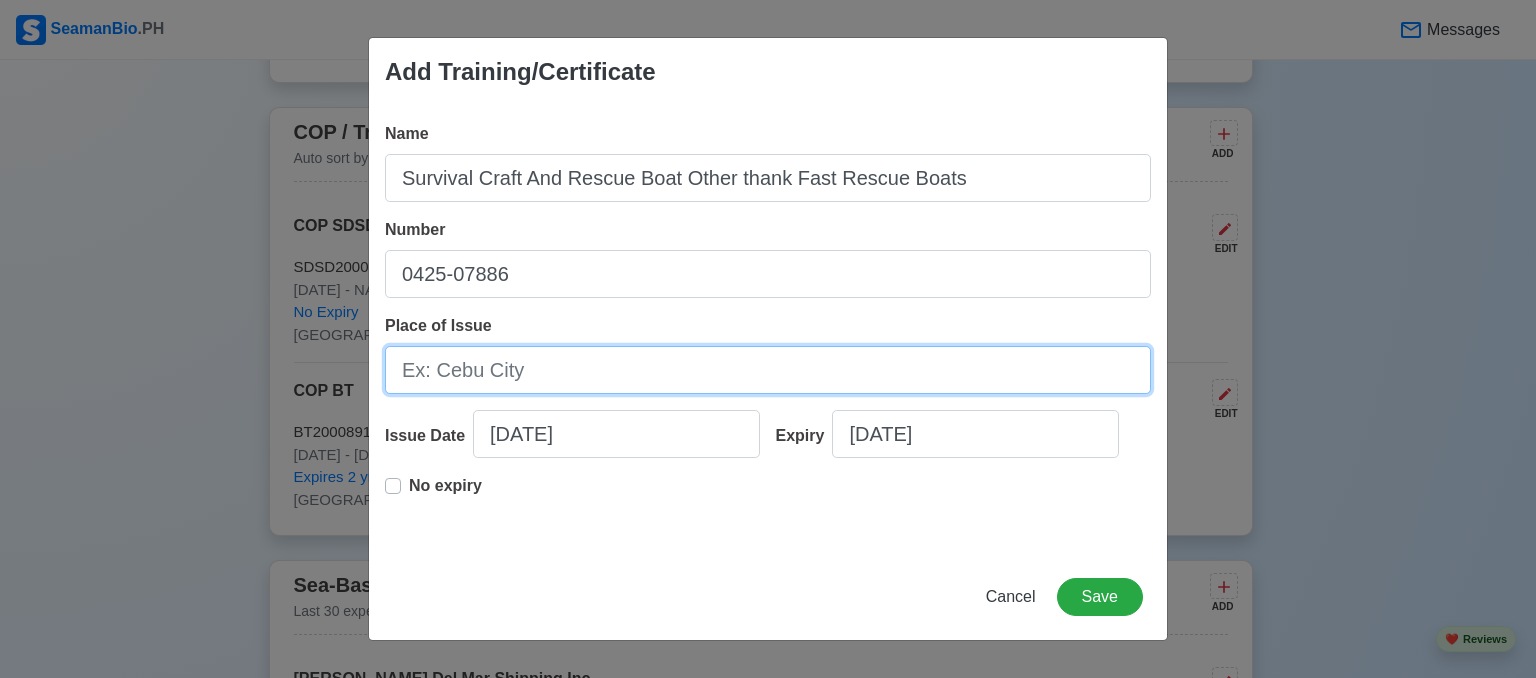 click on "Place of Issue" at bounding box center (768, 370) 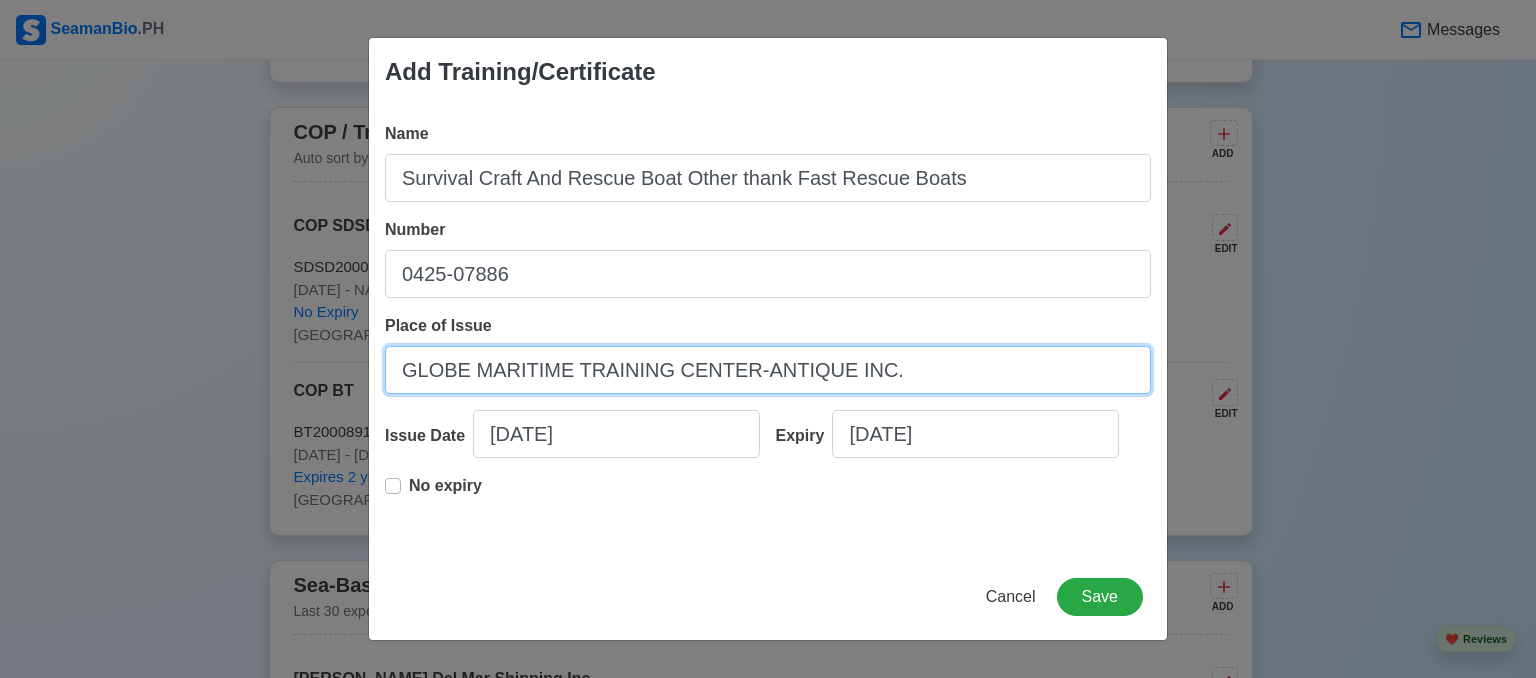 type on "GLOBE MARITIME TRAINING CENTER-ANTIQUE INC." 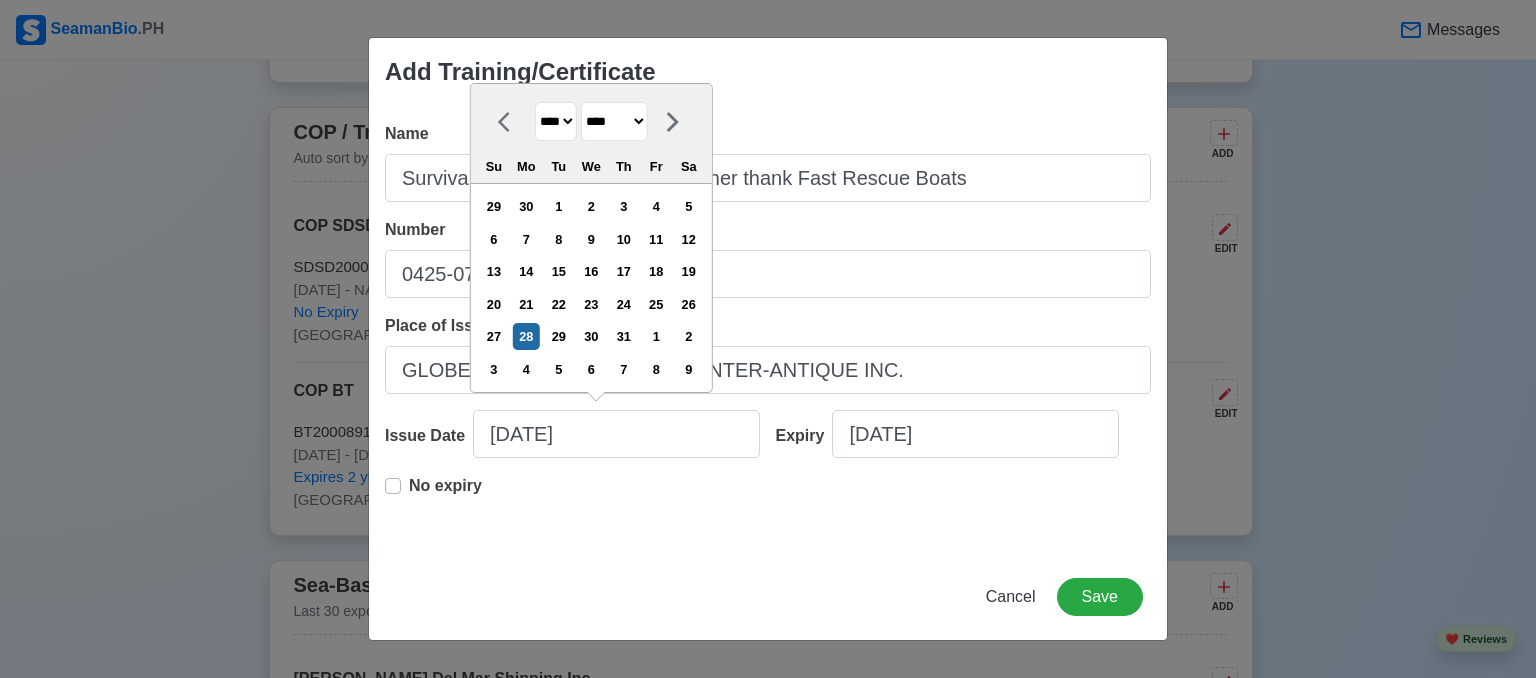 click on "**** **** **** **** **** **** **** **** **** **** **** **** **** **** **** **** **** **** **** **** **** **** **** **** **** **** **** **** **** **** **** **** **** **** **** **** **** **** **** **** **** **** **** **** **** **** **** **** **** **** **** **** **** **** **** **** **** **** **** **** **** **** **** **** **** **** **** **** **** **** **** **** **** **** **** **** **** **** **** **** **** **** **** **** **** **** **** **** **** **** **** **** **** **** **** **** **** **** **** **** **** **** **** **** **** ****" at bounding box center [556, 121] 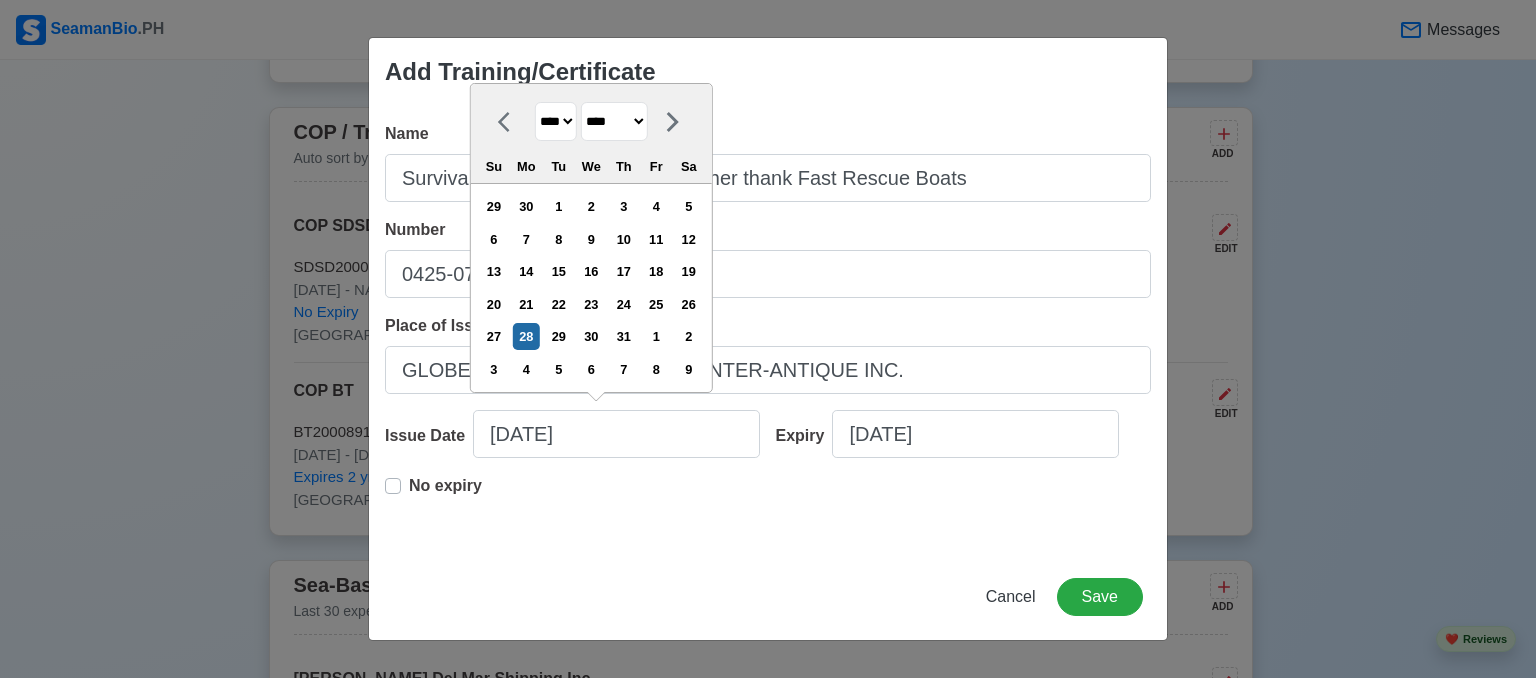 select on "***" 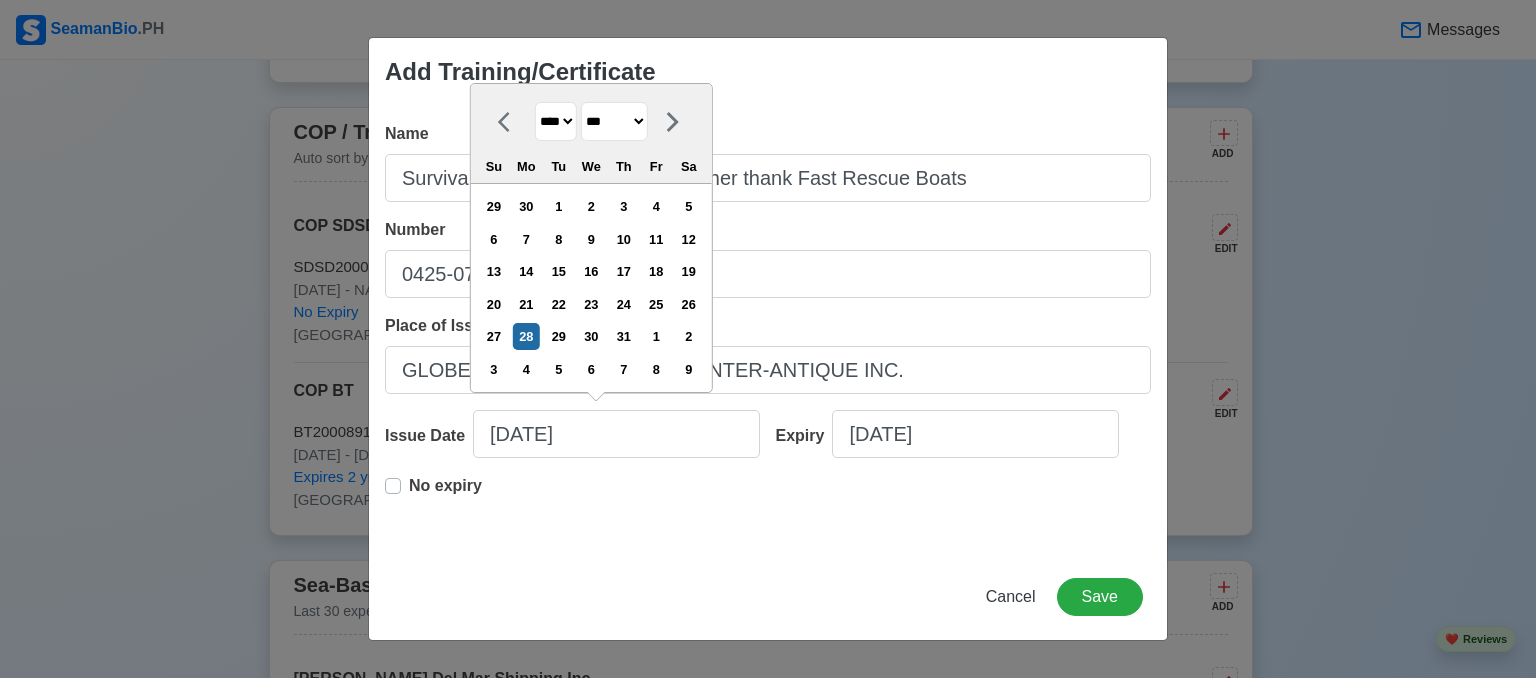 click on "******* ******** ***** ***** *** **** **** ****** ********* ******* ******** ********" at bounding box center (614, 121) 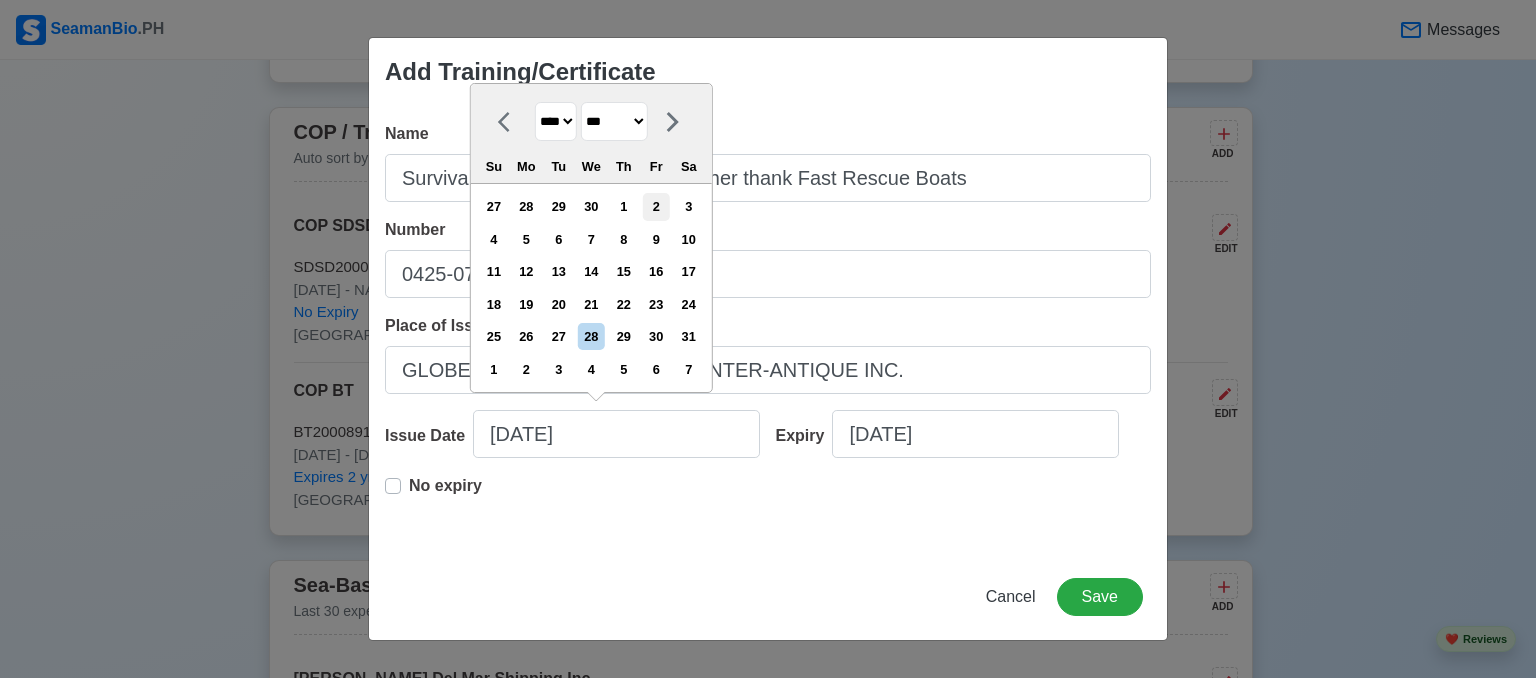 click on "2" at bounding box center [656, 206] 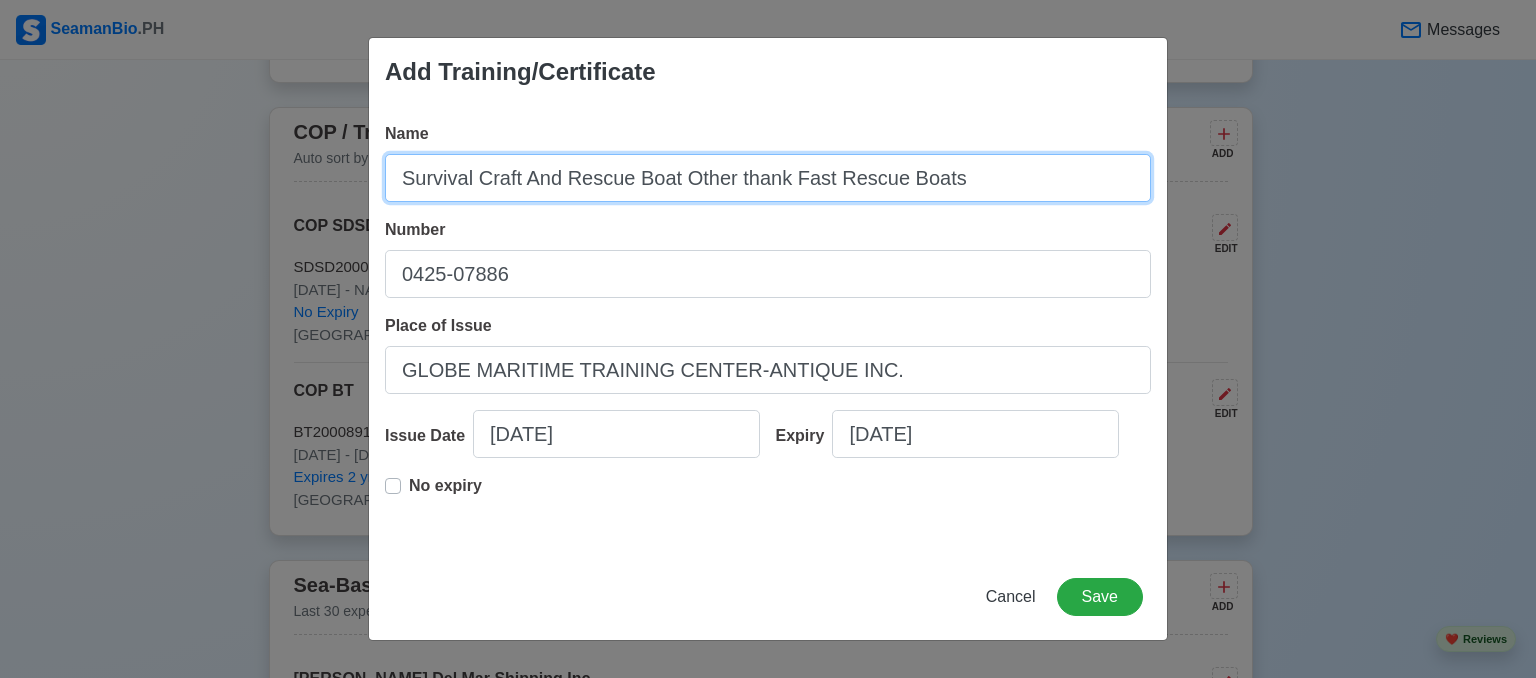click on "Survival Craft And Rescue Boat Other thank Fast Rescue Boats" at bounding box center (768, 178) 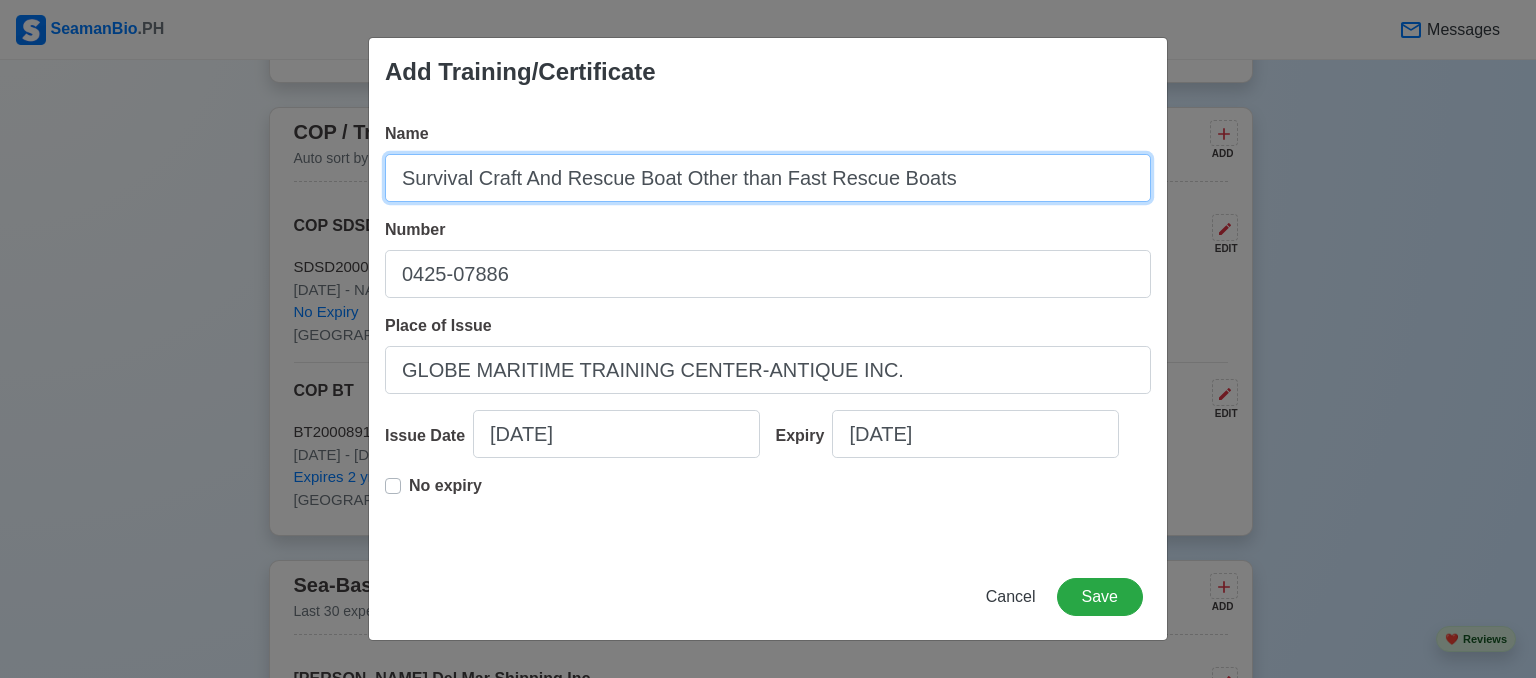 type on "Survival Craft And Rescue Boat Other than Fast Rescue Boats" 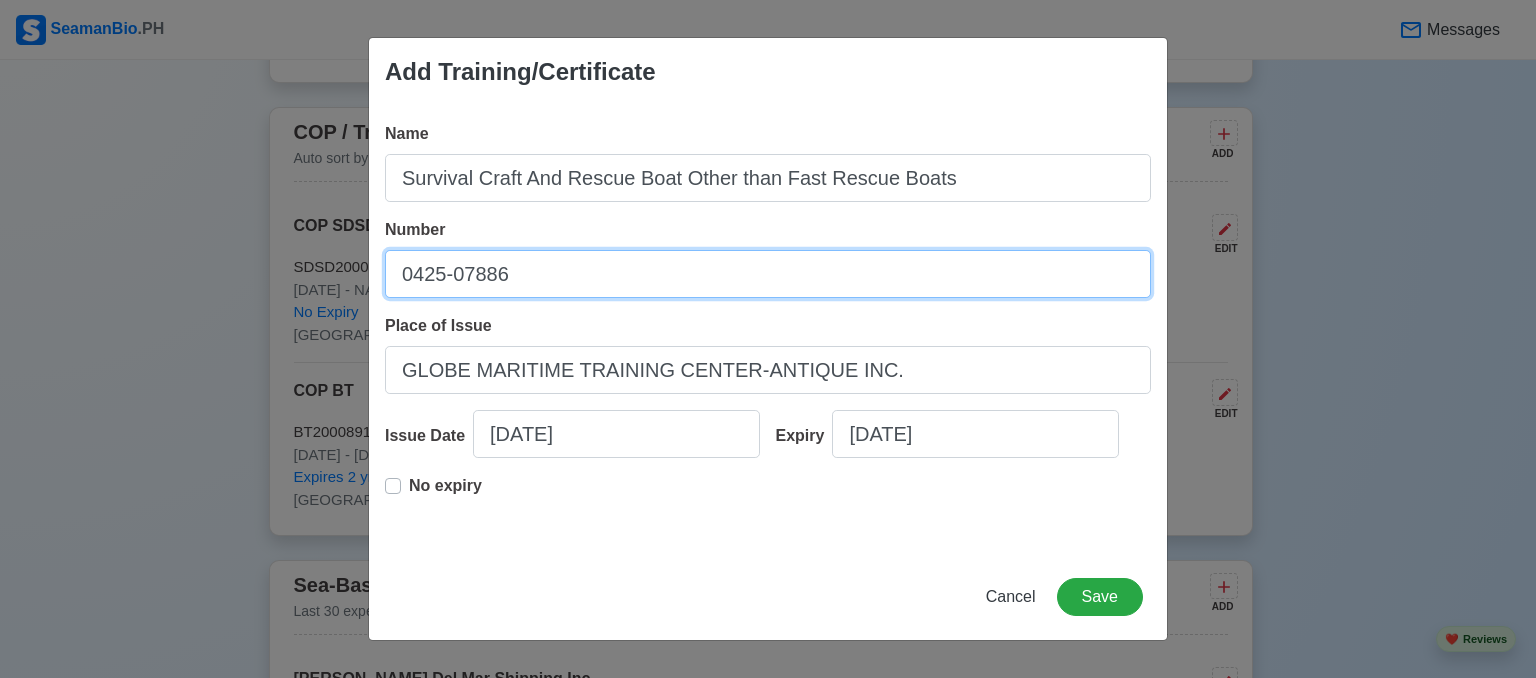 click on "0425-07886" at bounding box center (768, 274) 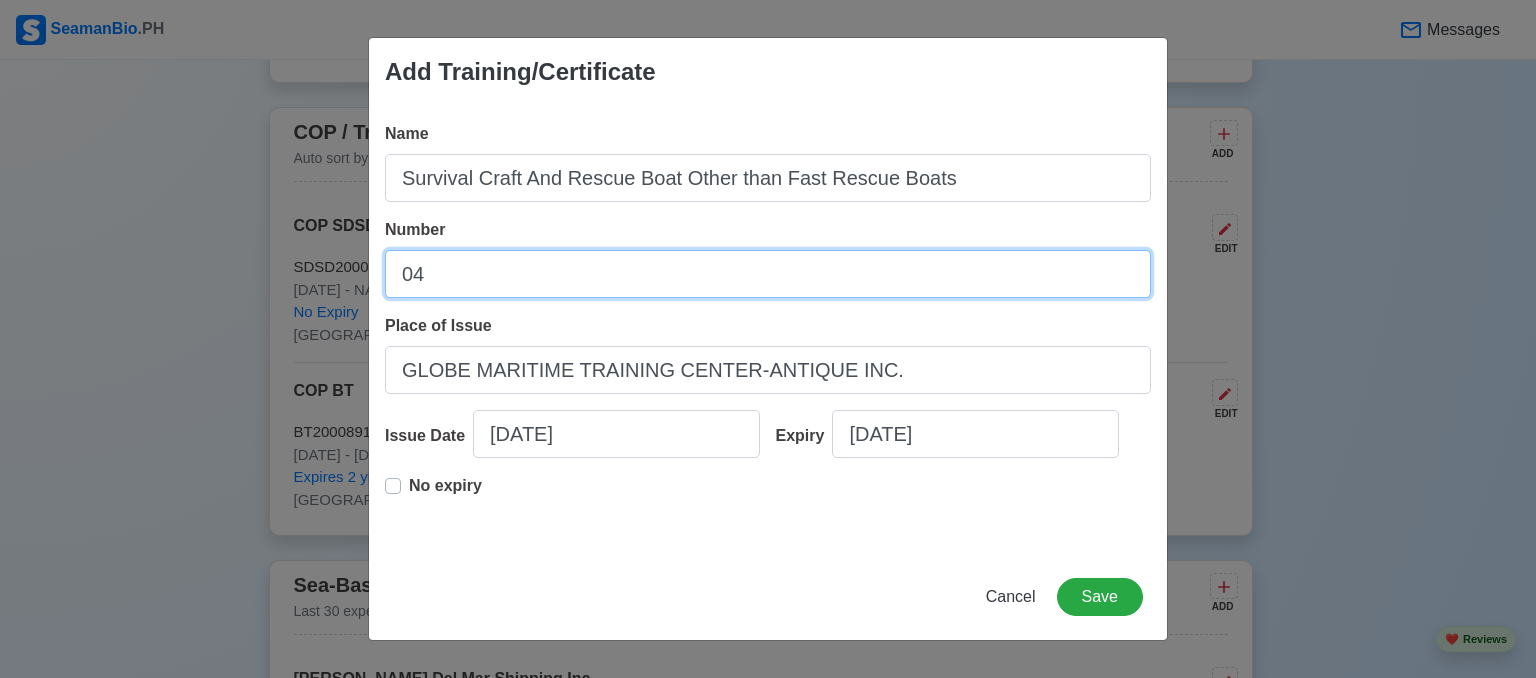 type on "0" 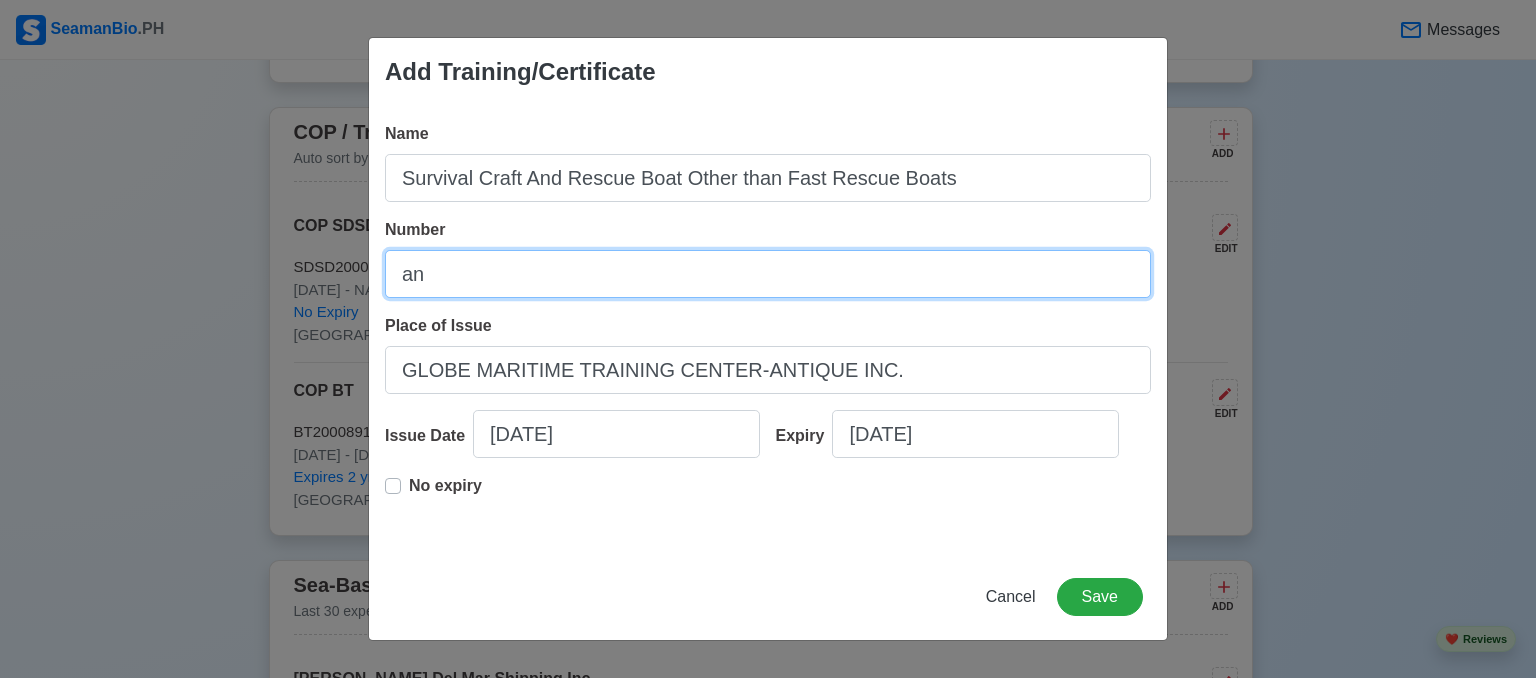 type on "a" 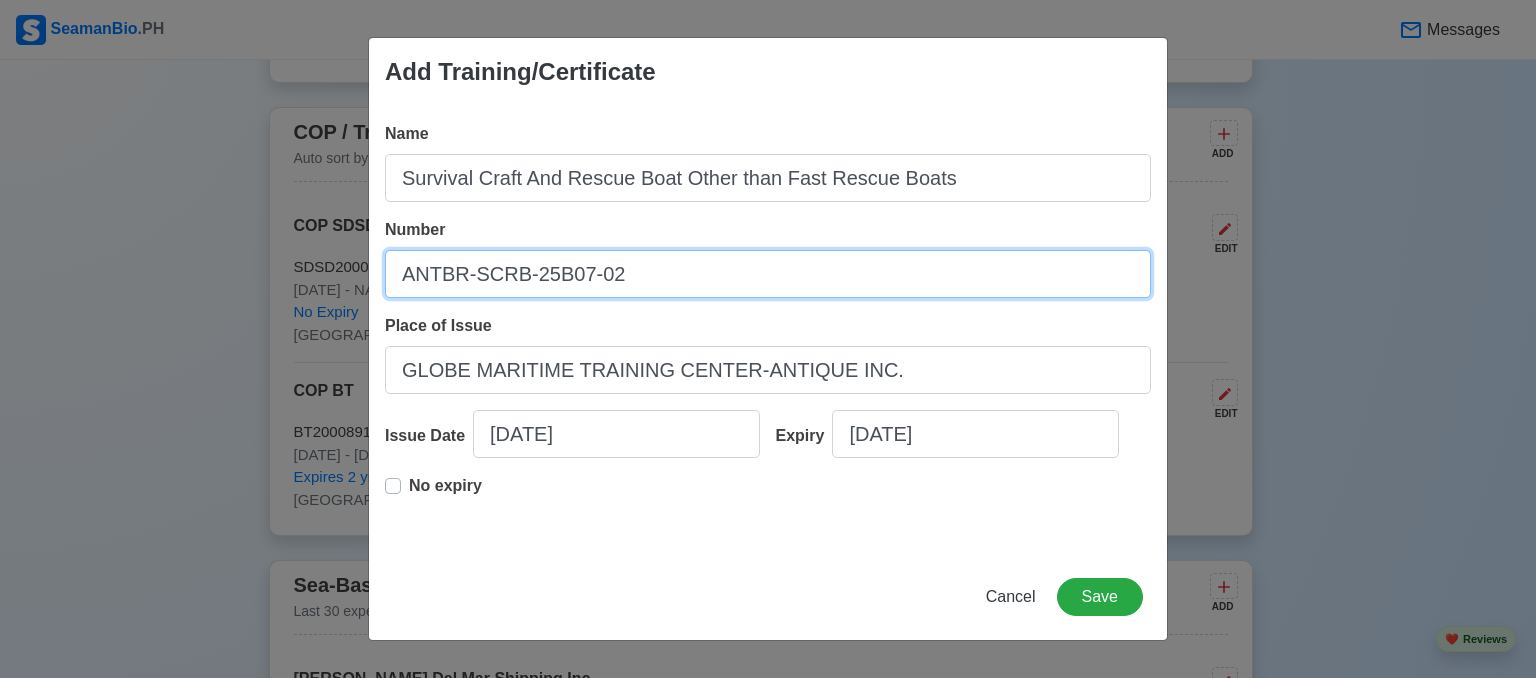 type on "ANTBR-SCRB-25B07-02" 